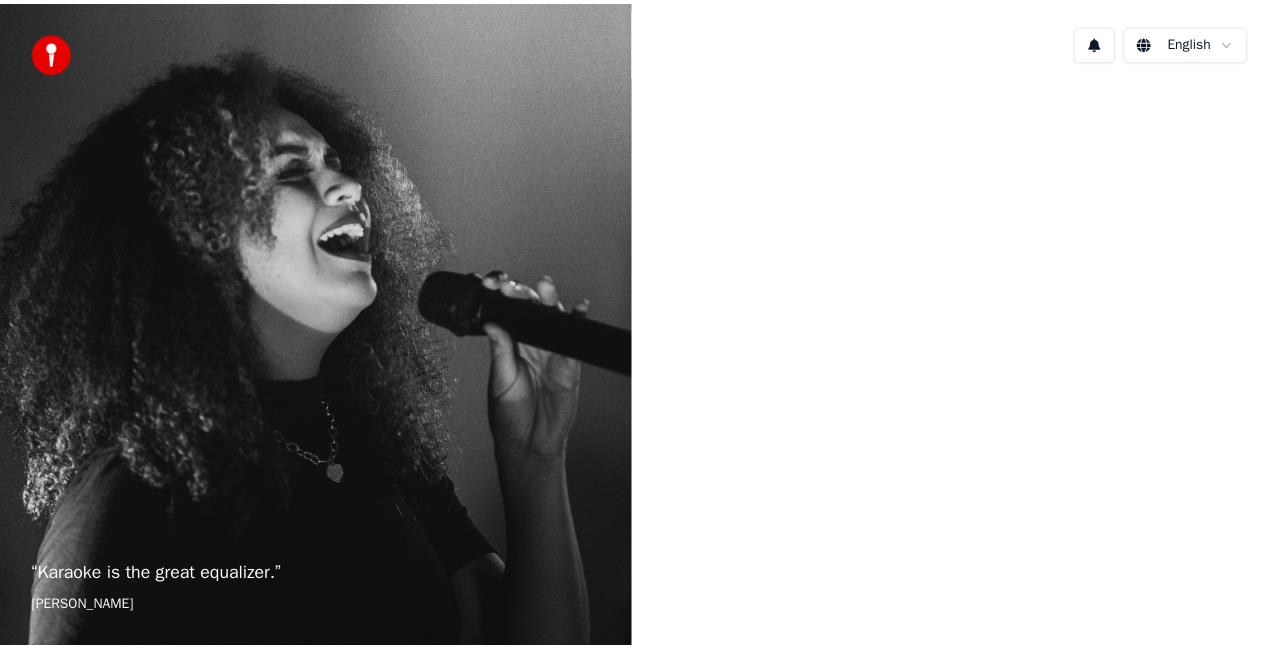 scroll, scrollTop: 0, scrollLeft: 0, axis: both 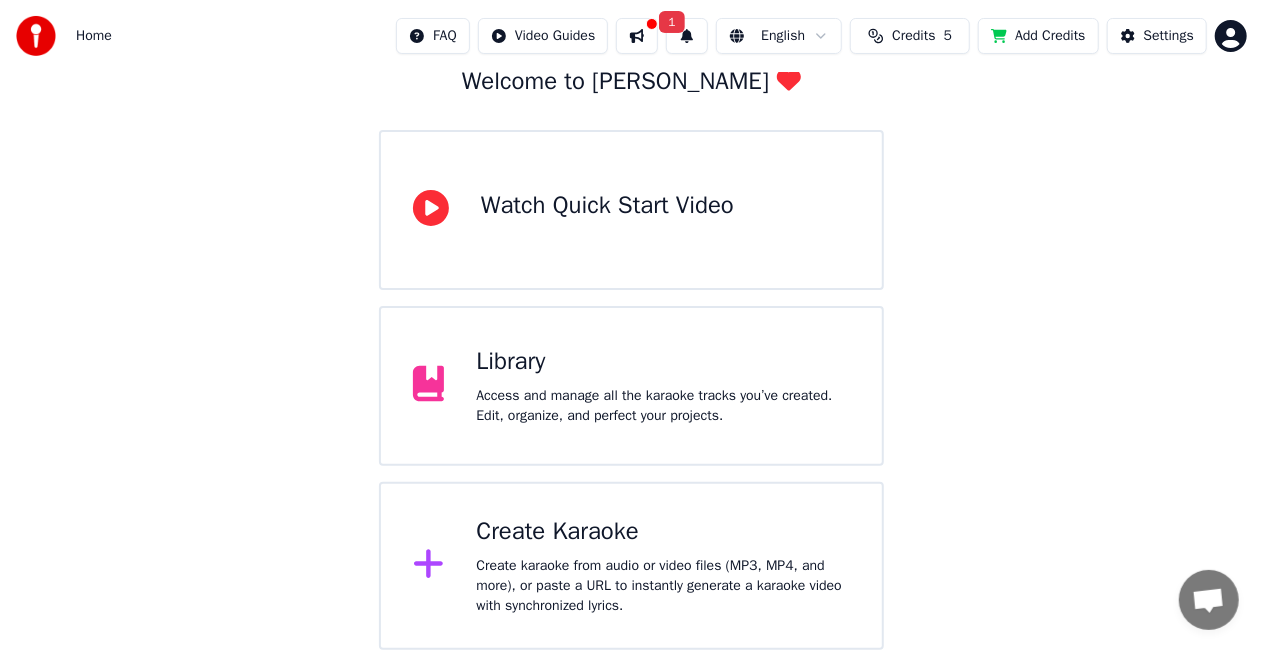 click on "Create Karaoke" at bounding box center (663, 532) 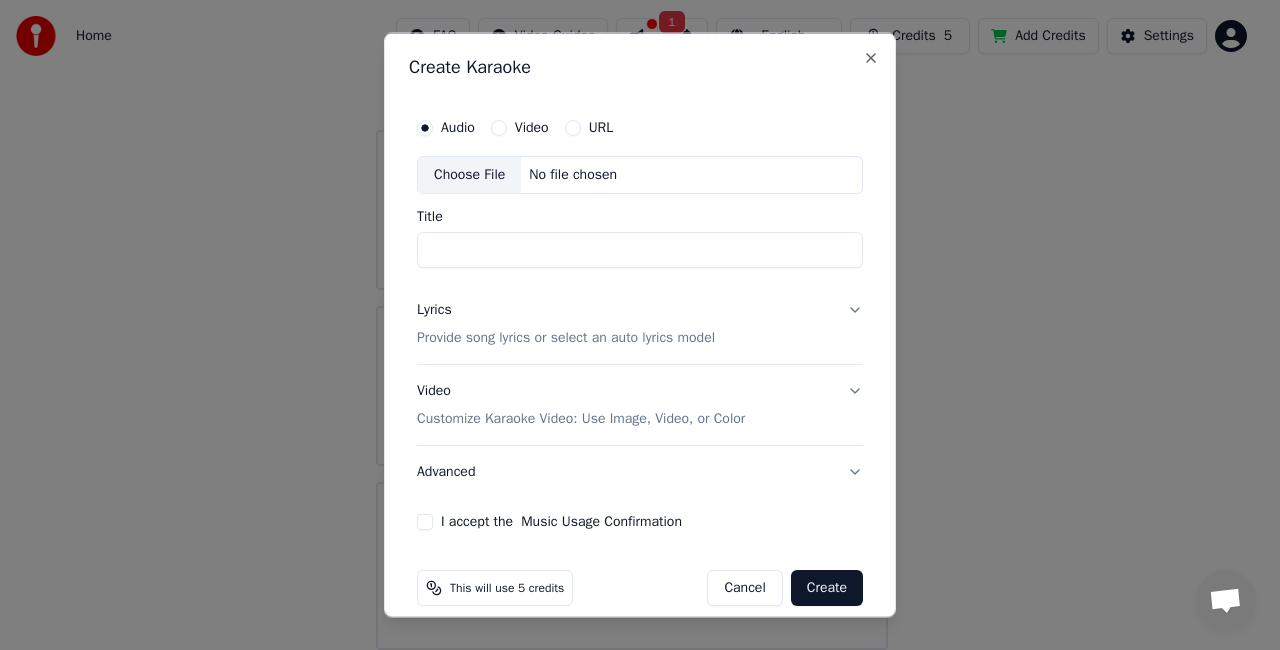 click on "Title" at bounding box center (640, 249) 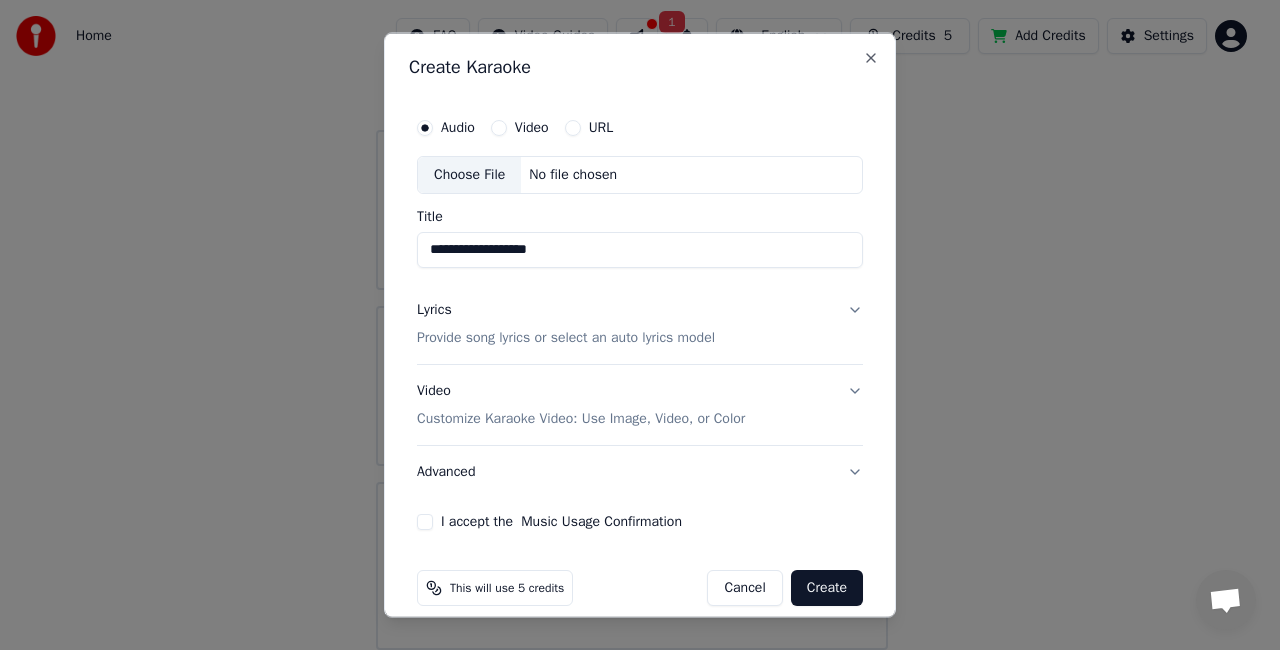 type on "**********" 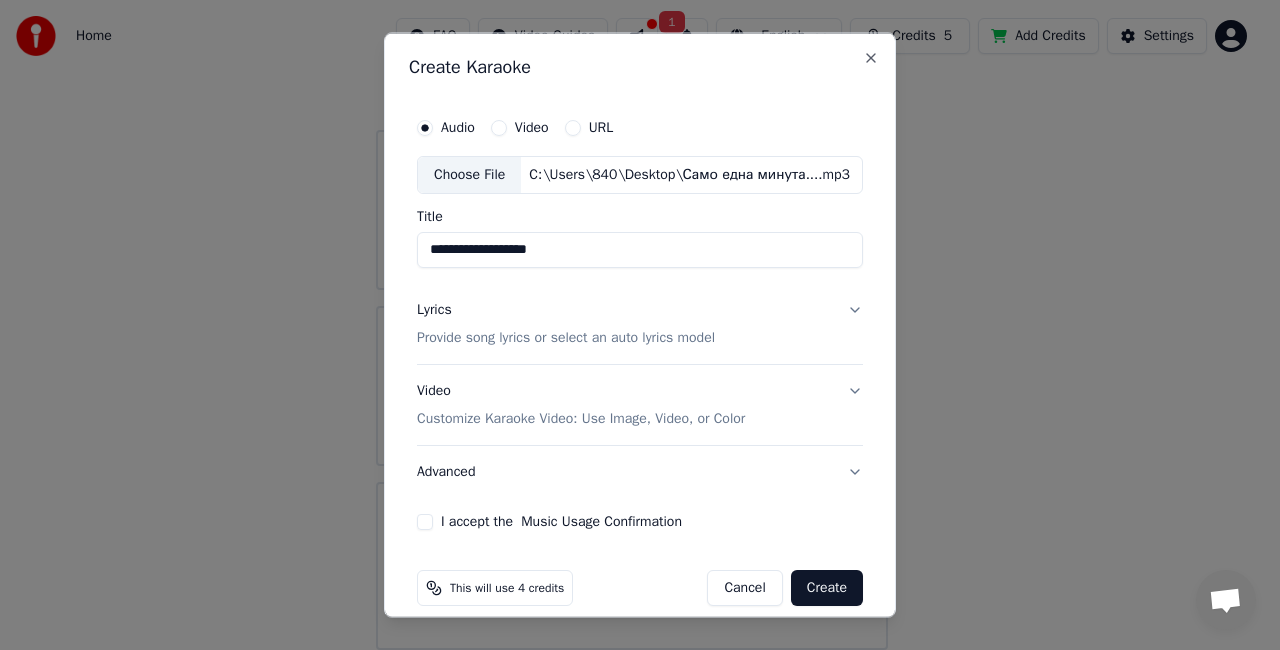 click on "Lyrics Provide song lyrics or select an auto lyrics model" at bounding box center (640, 323) 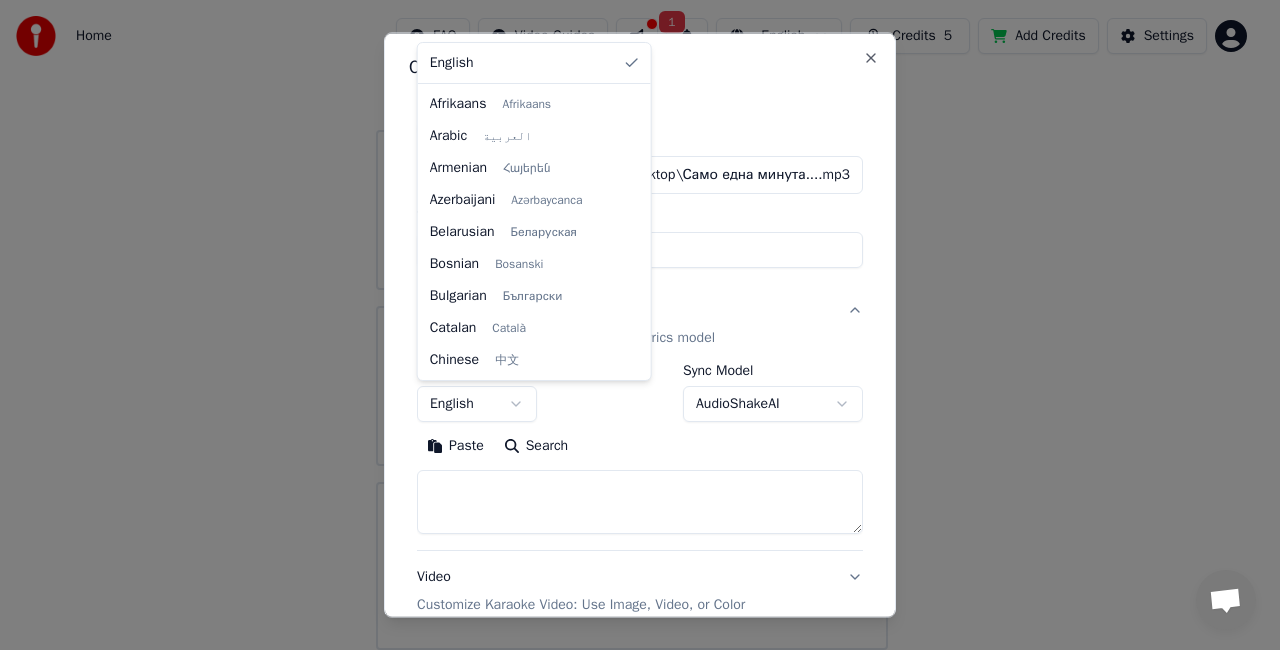 click on "**********" at bounding box center (631, 262) 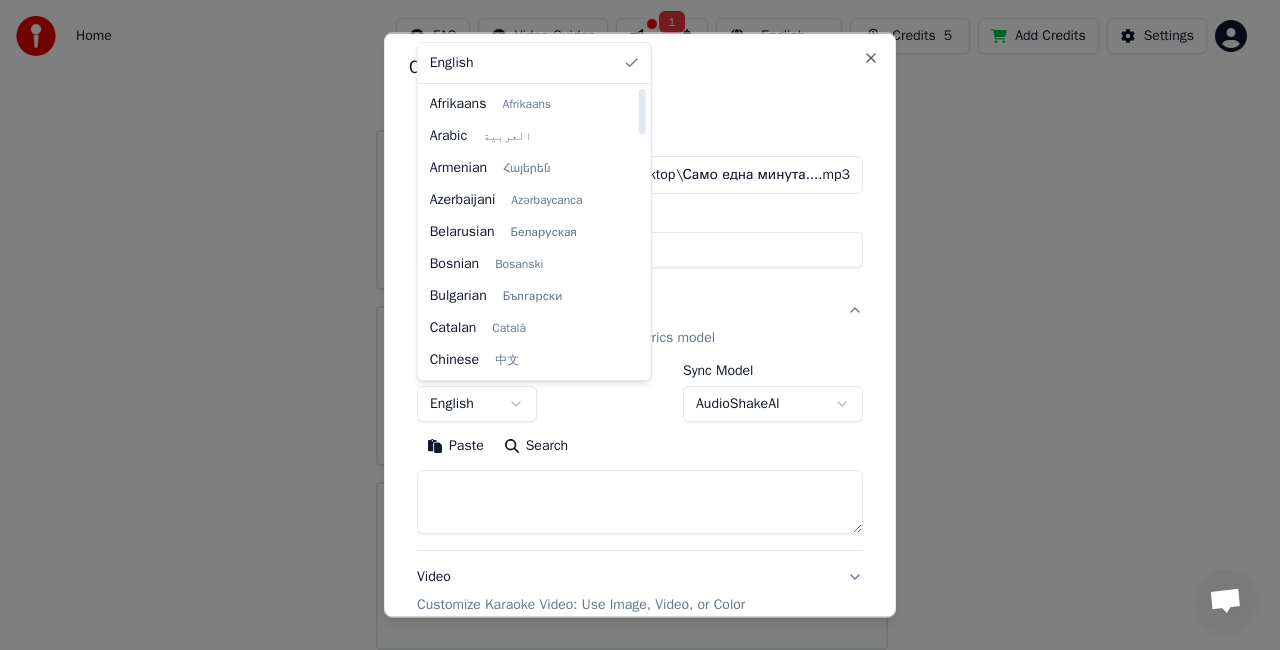 select on "**" 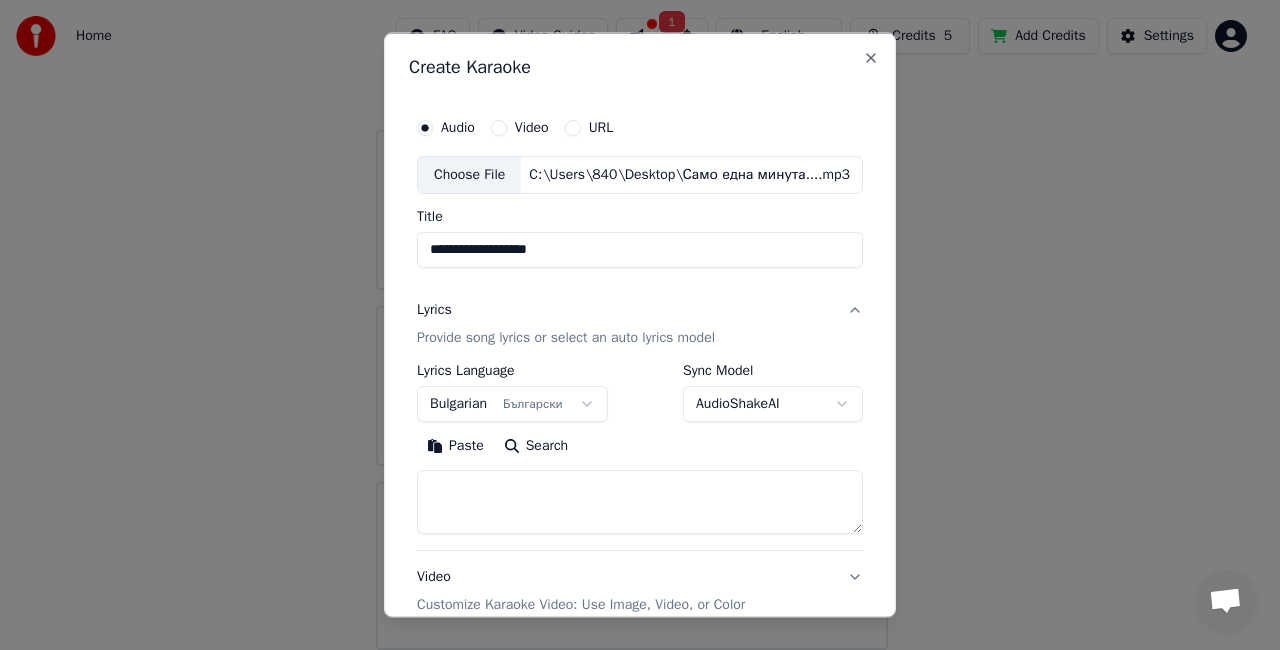 click at bounding box center (640, 501) 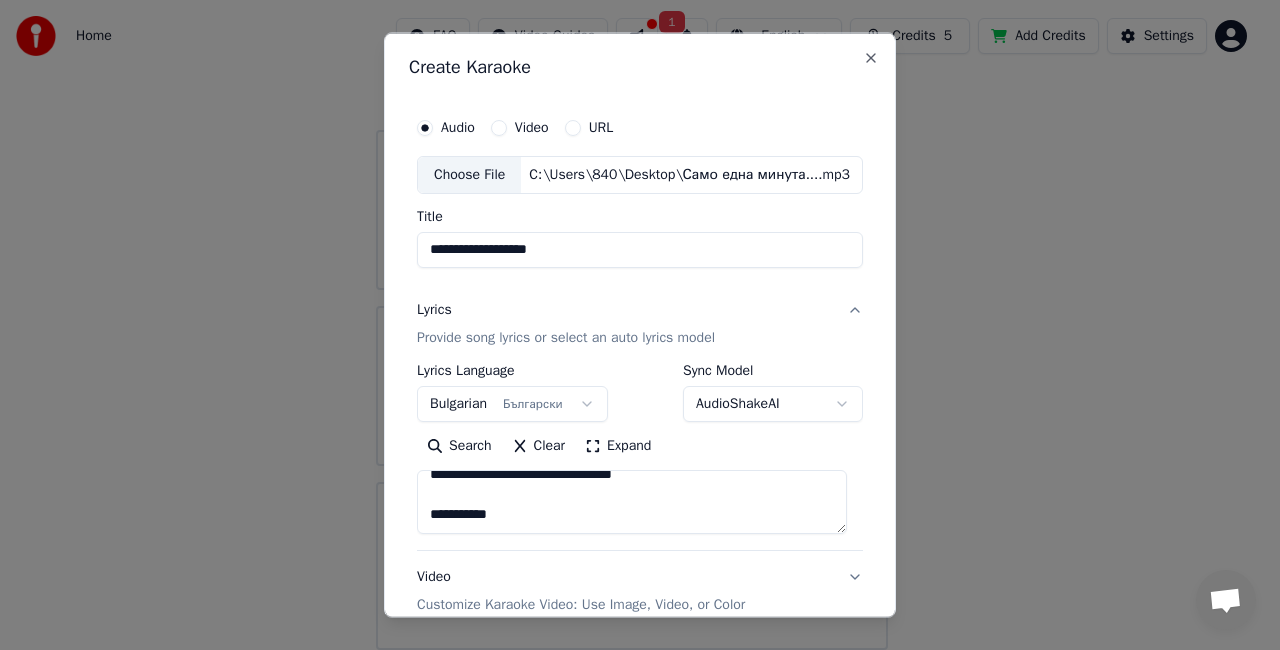 scroll, scrollTop: 393, scrollLeft: 0, axis: vertical 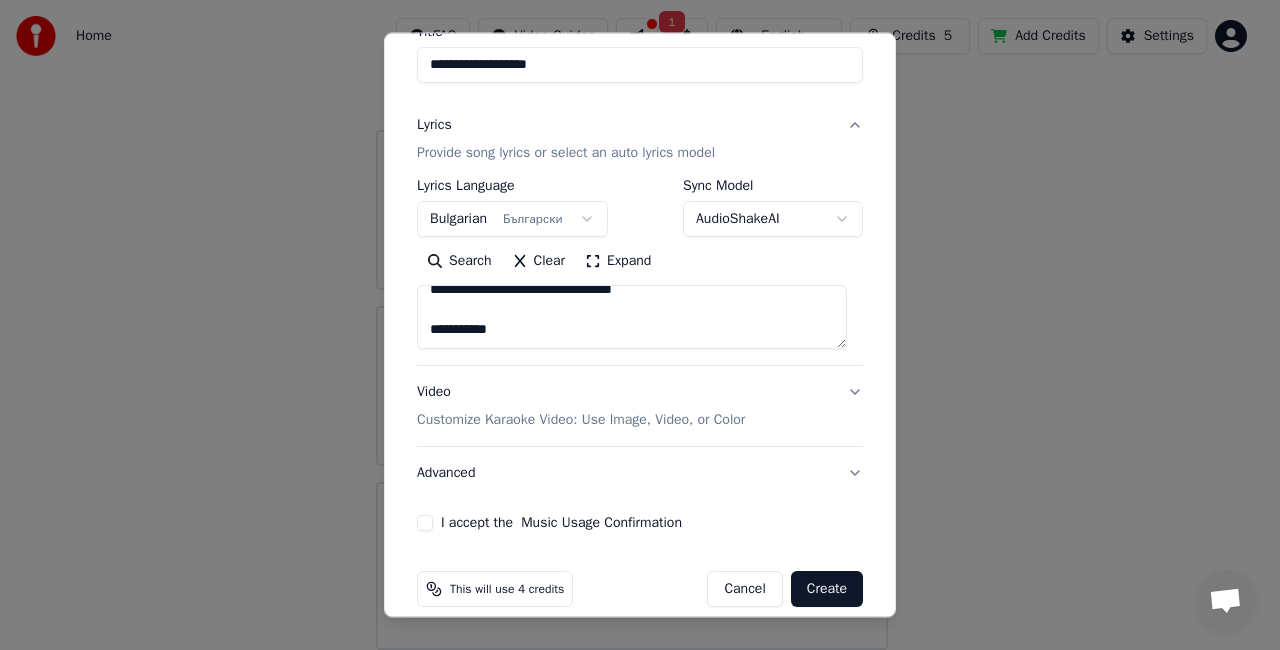 click on "I accept the   Music Usage Confirmation" at bounding box center (425, 523) 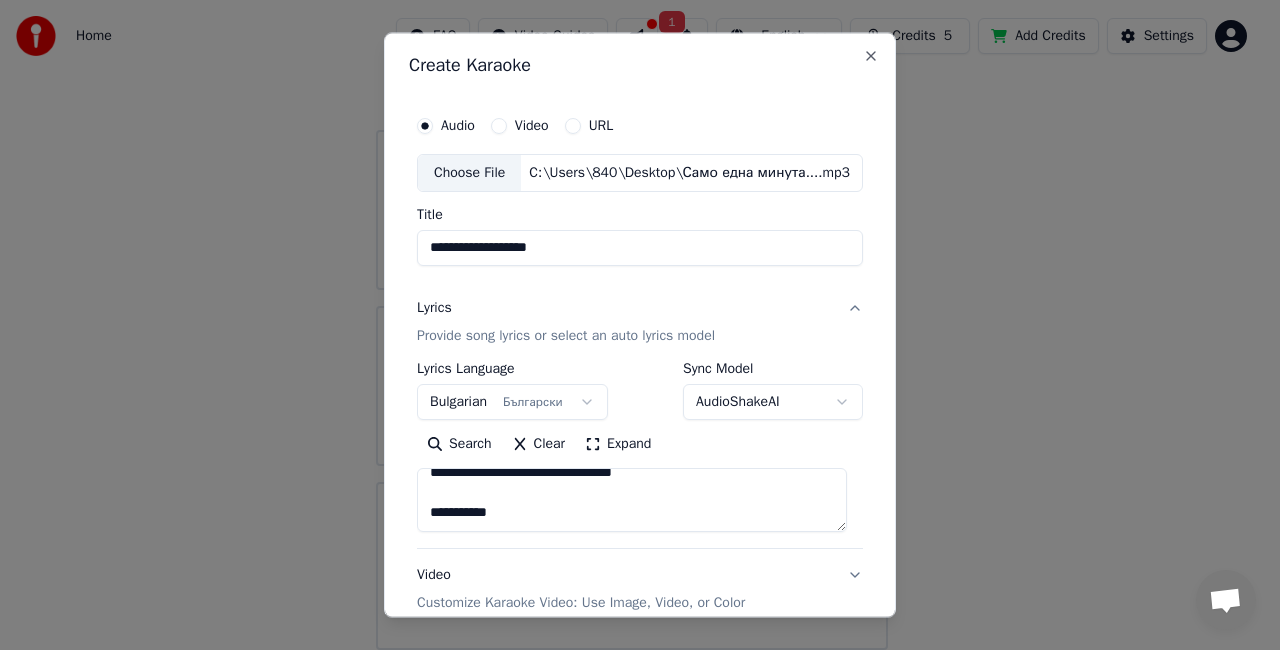 scroll, scrollTop: 0, scrollLeft: 0, axis: both 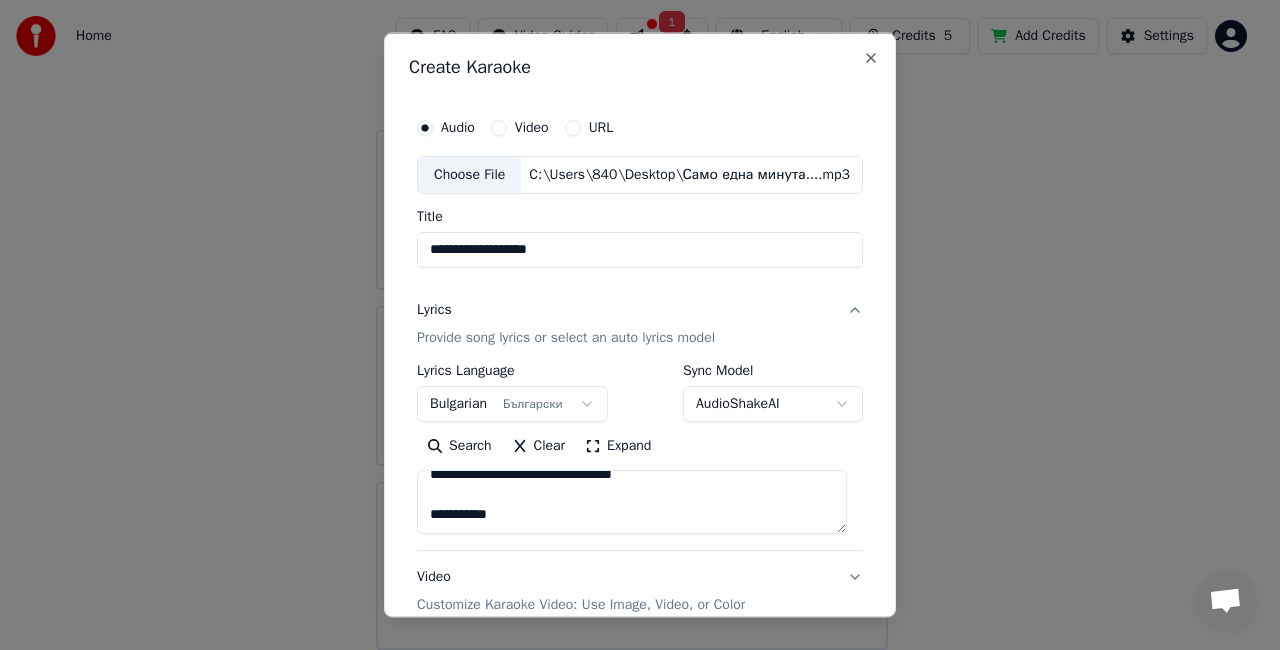 click on "Video" at bounding box center [499, 128] 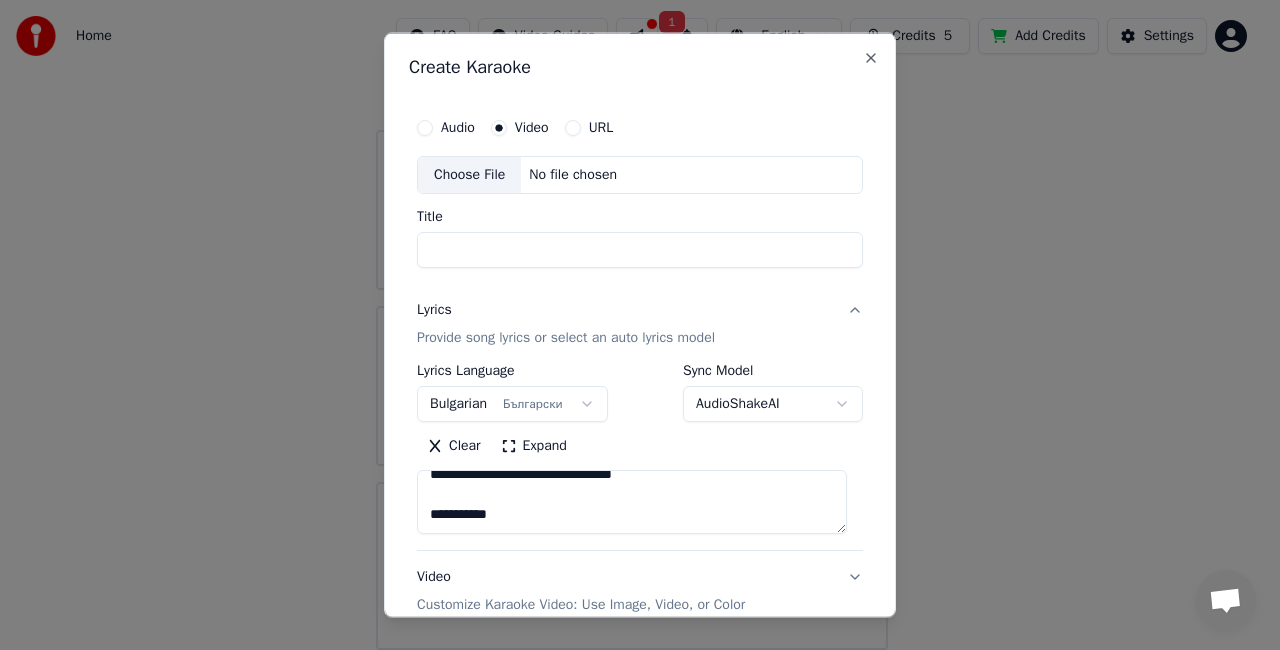 click on "Title" at bounding box center [640, 249] 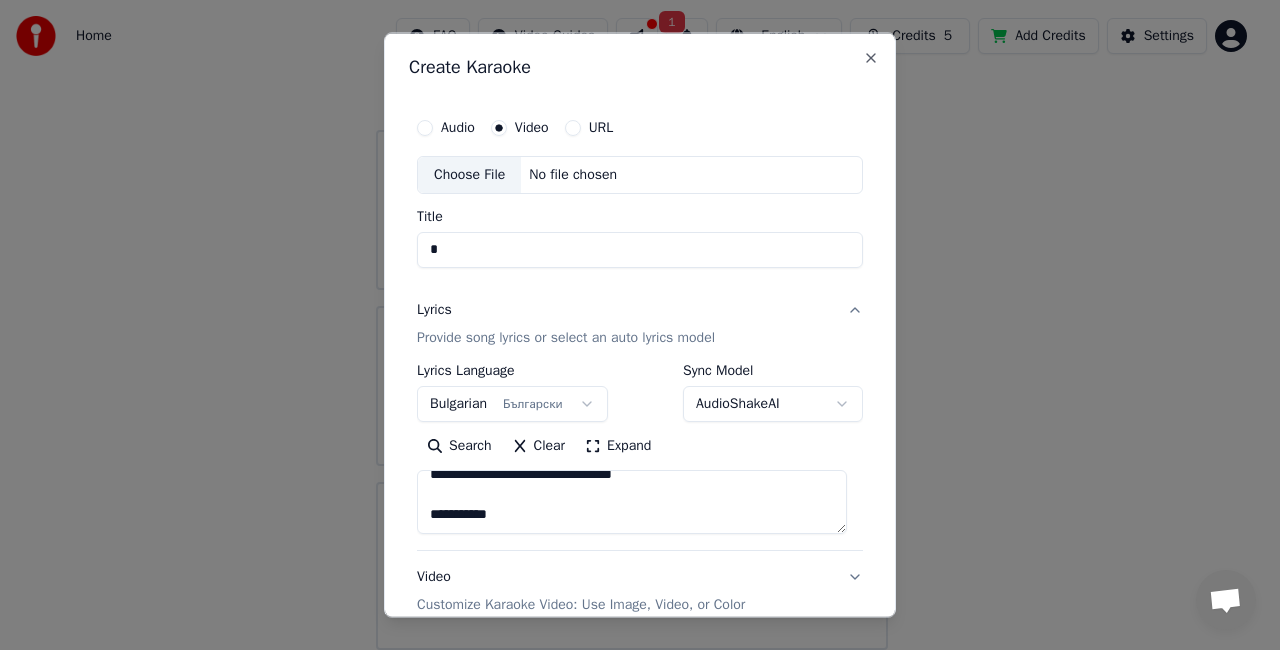 type on "**" 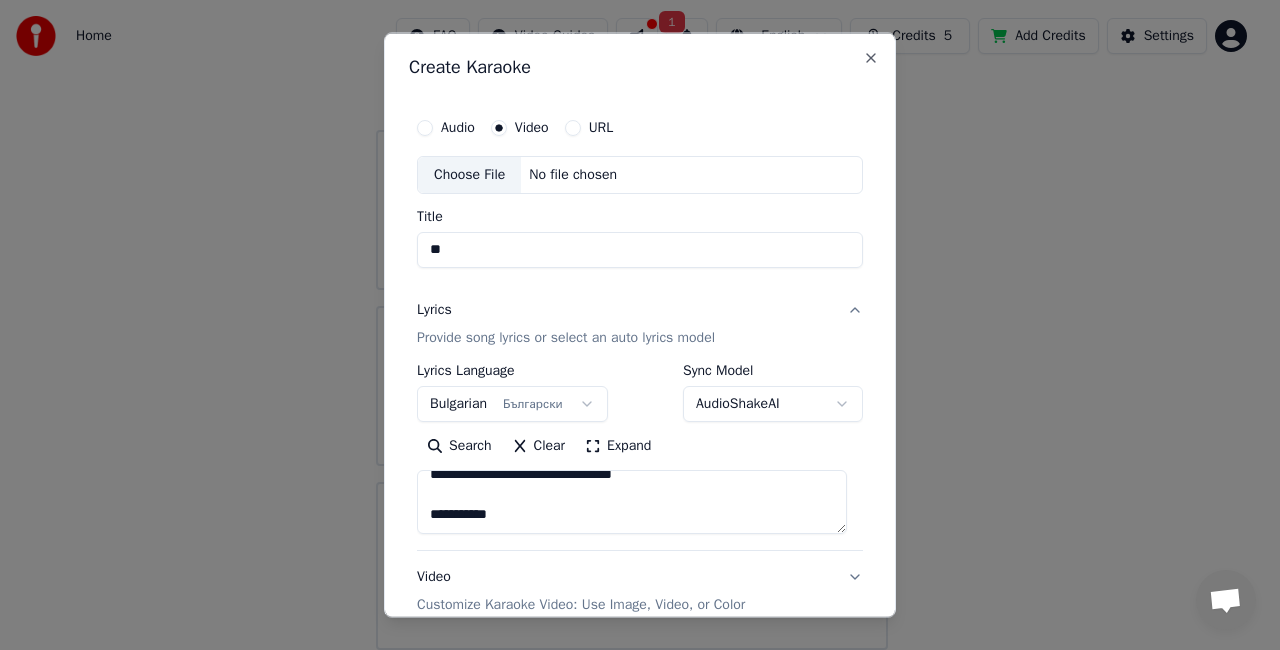 type on "***" 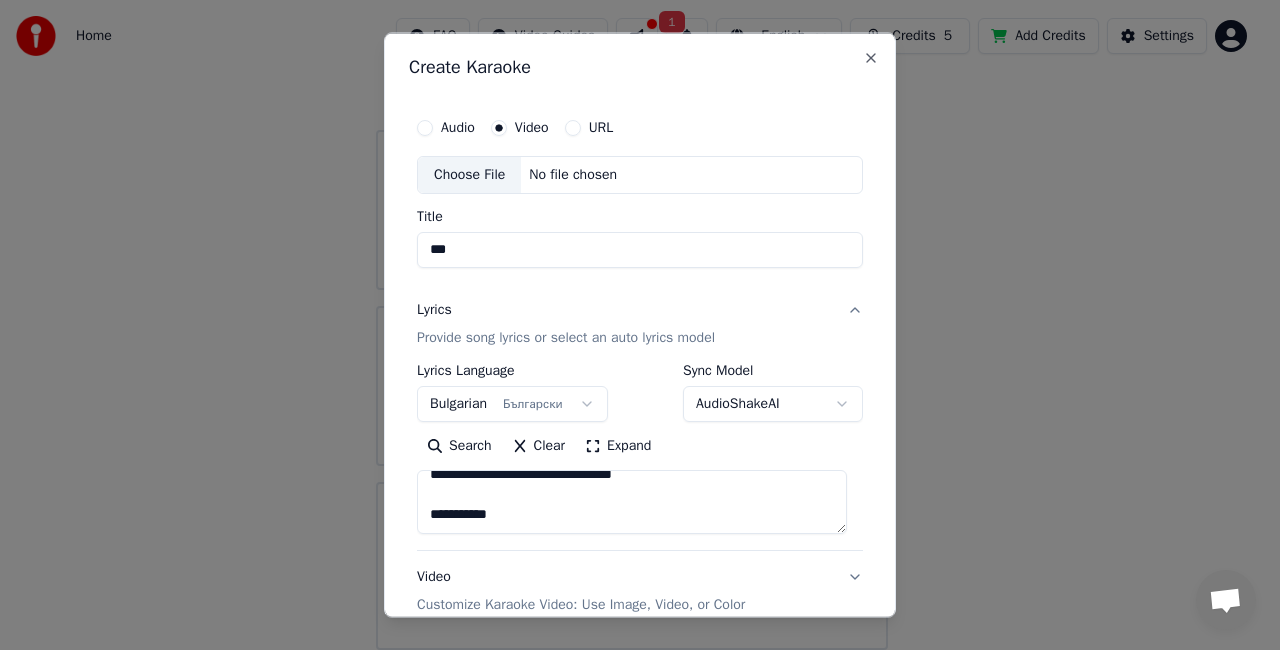 type on "****" 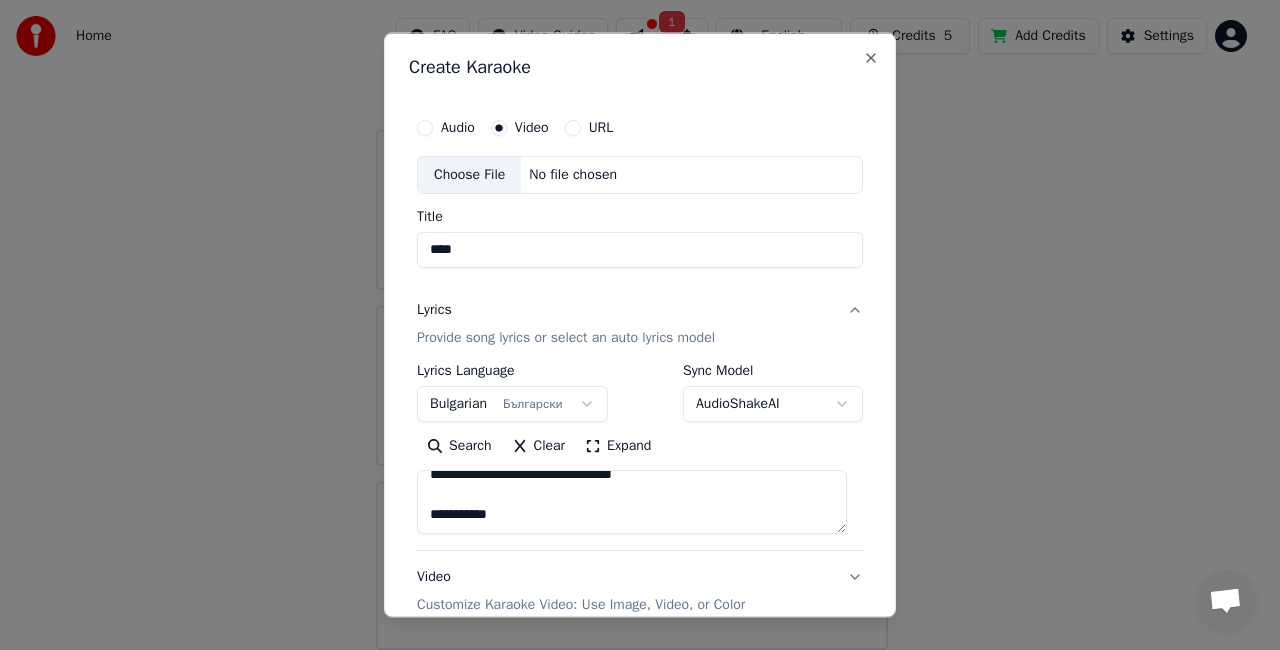 type on "****" 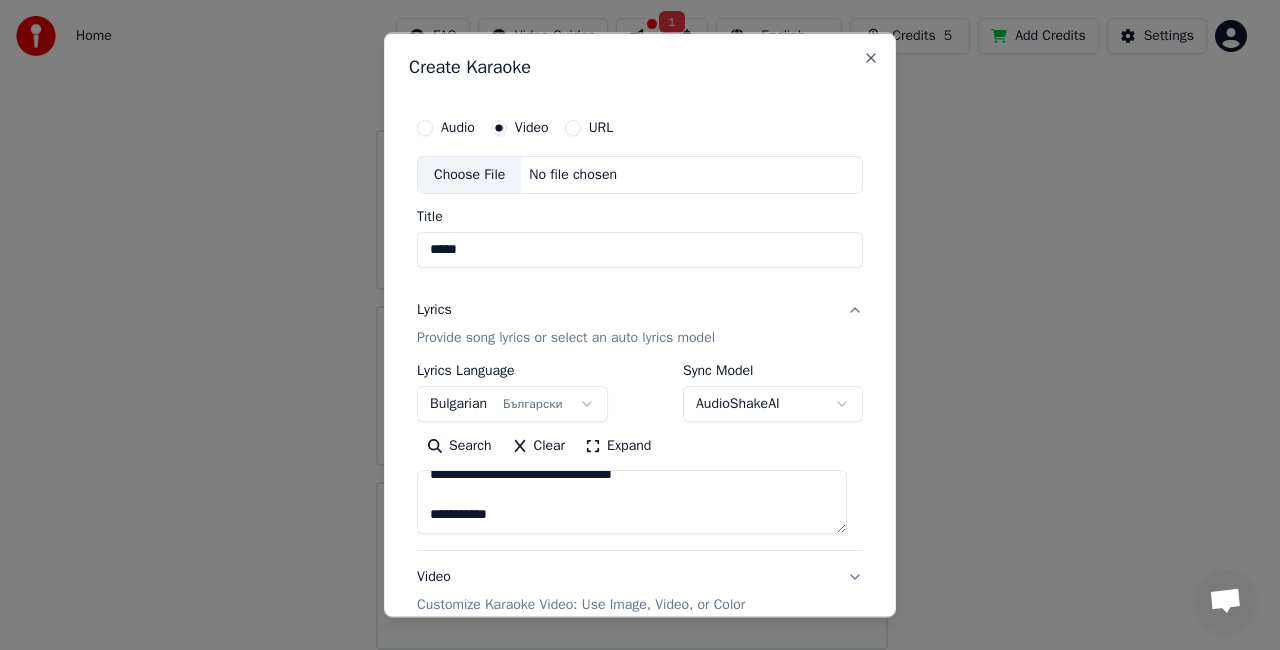 type on "******" 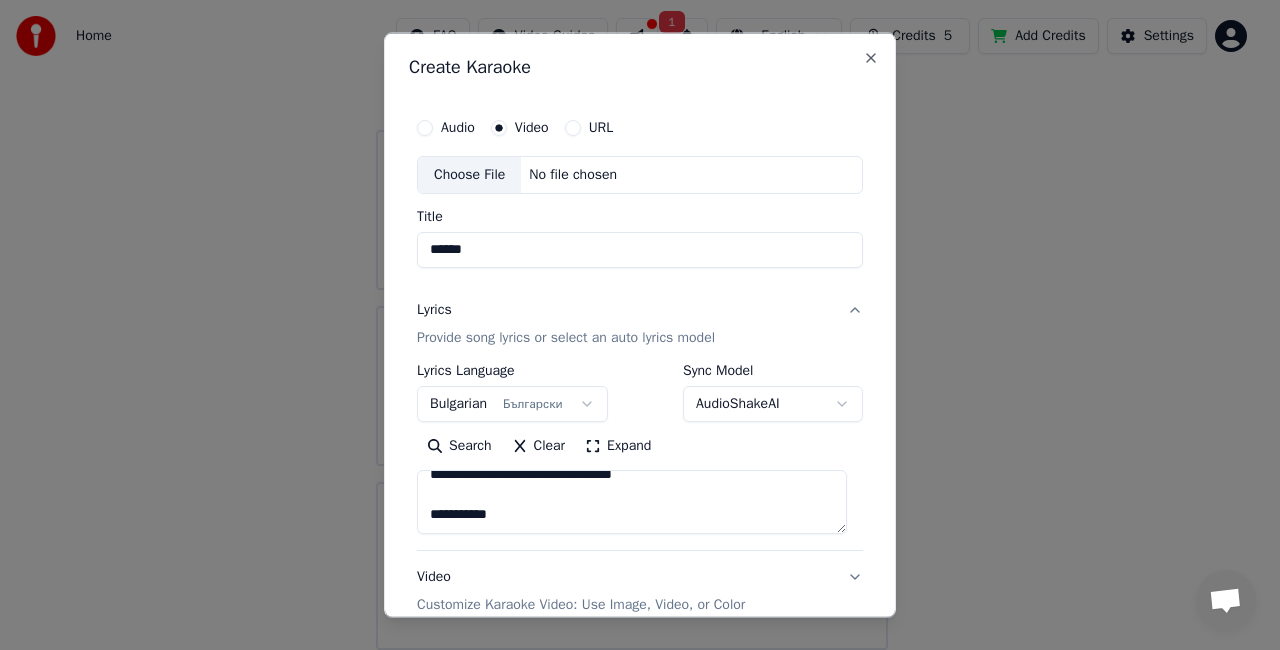 type on "*******" 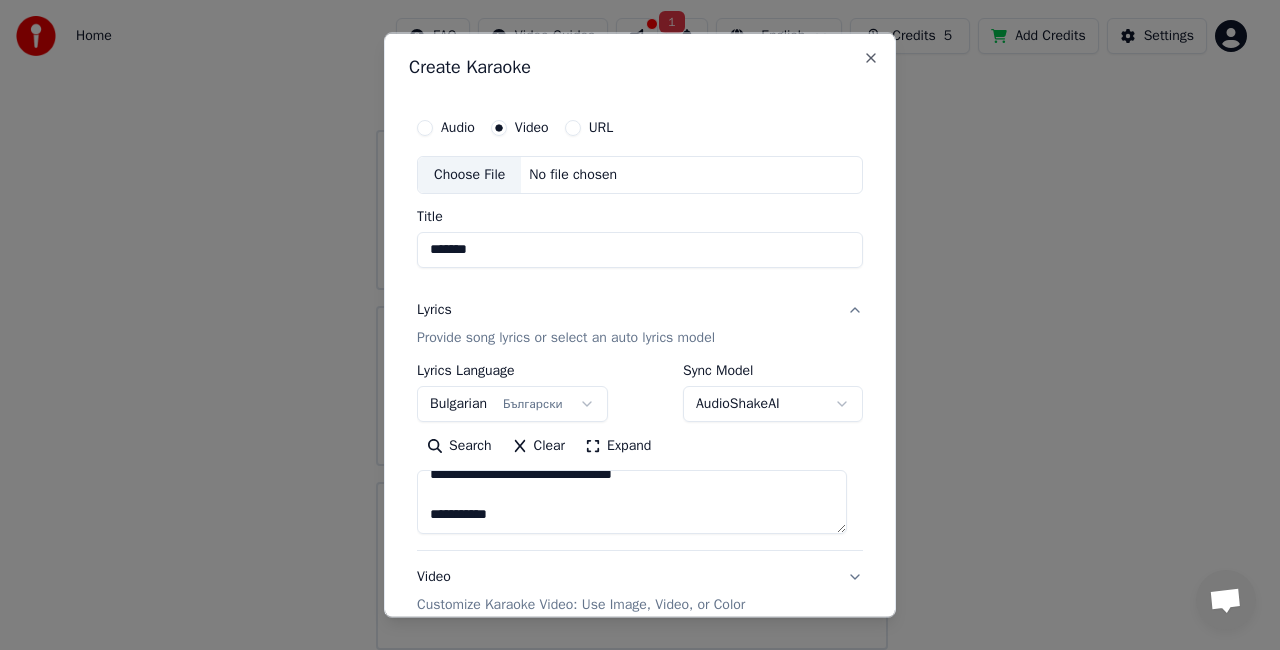 type on "**********" 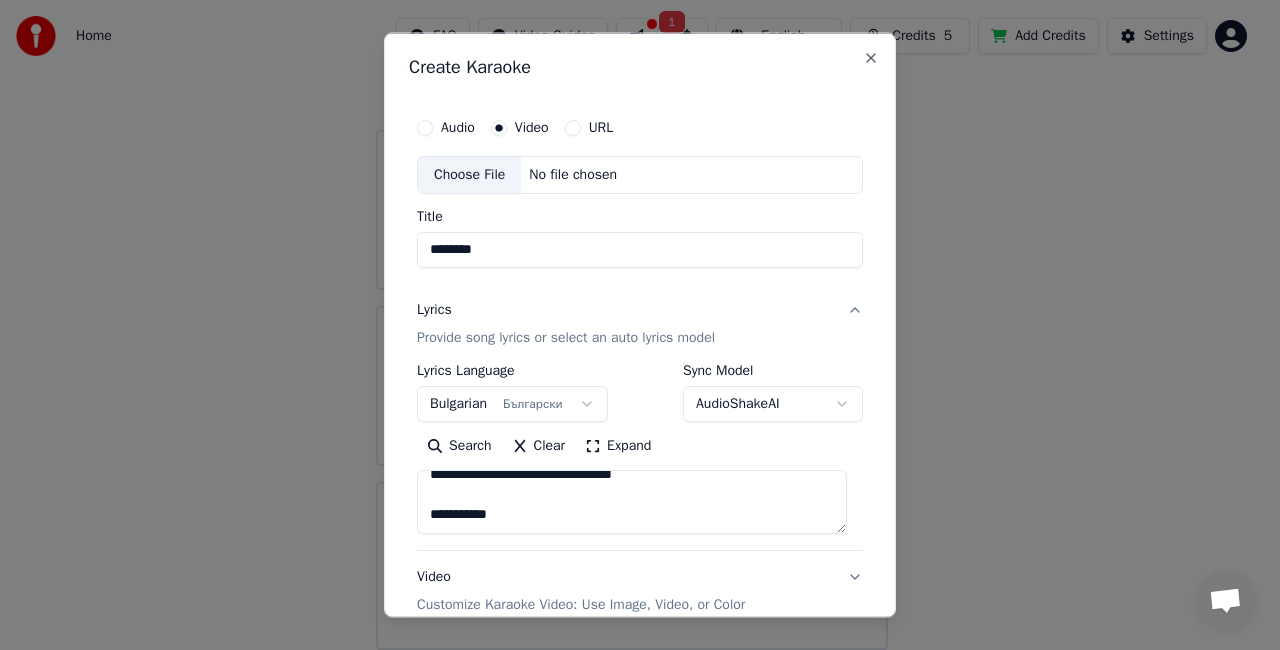 type on "*********" 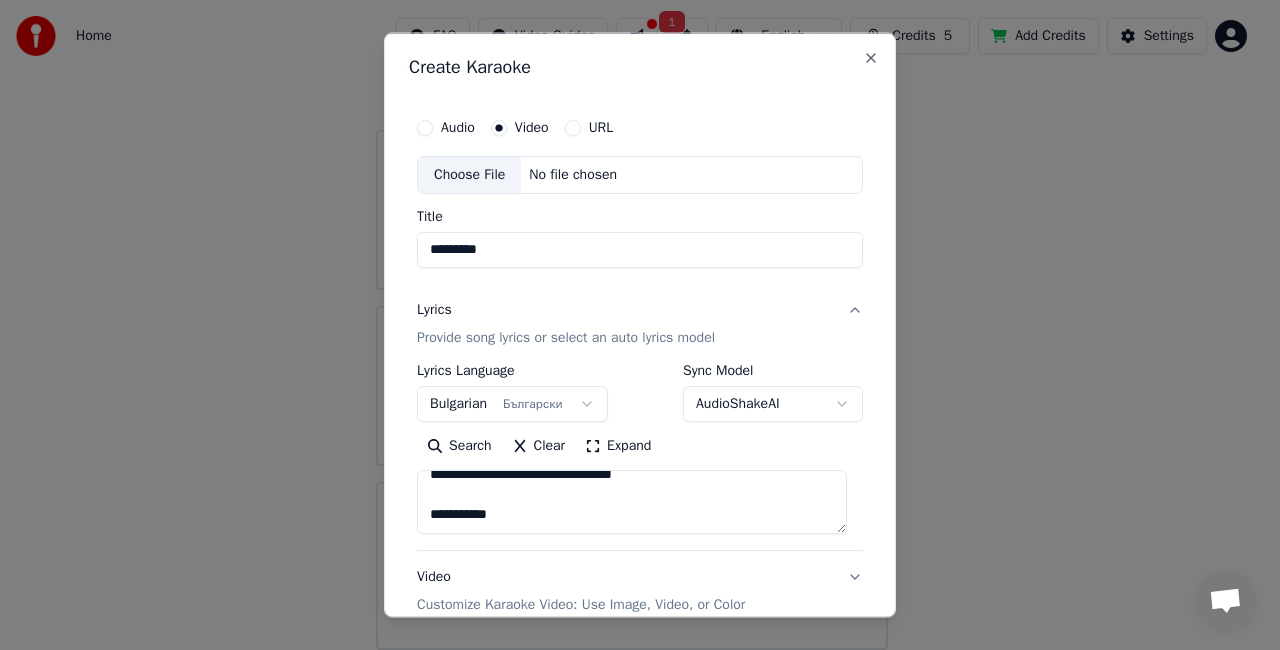 type on "*********" 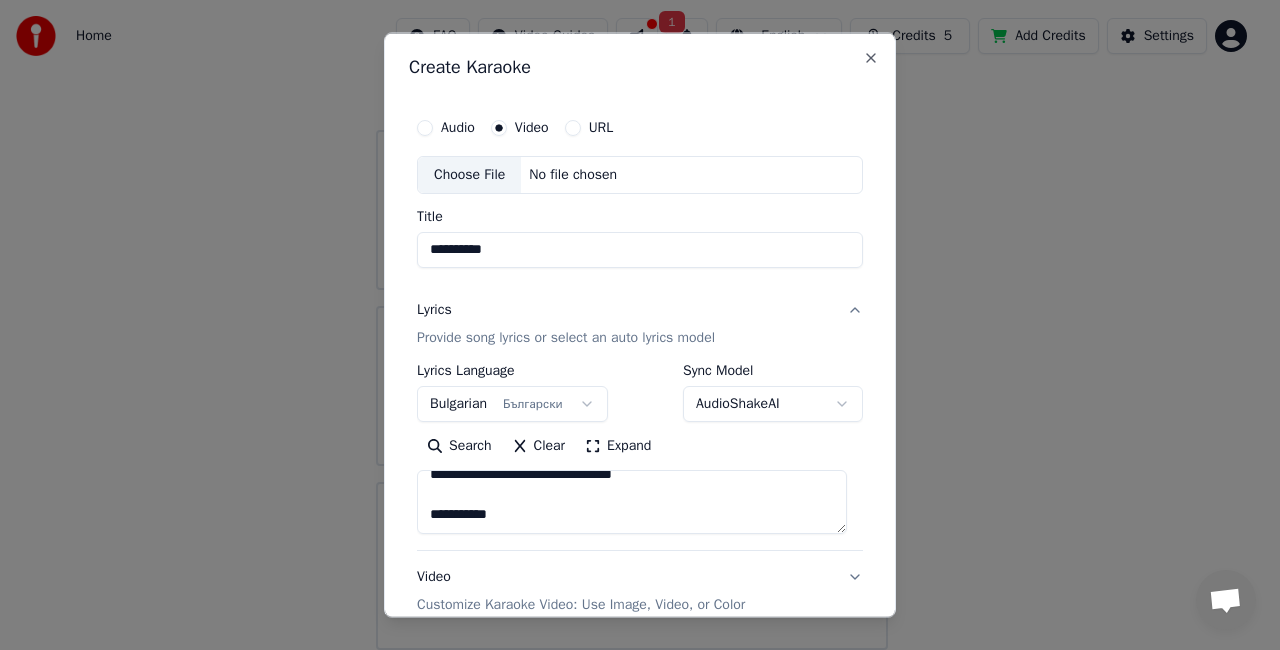 type on "**********" 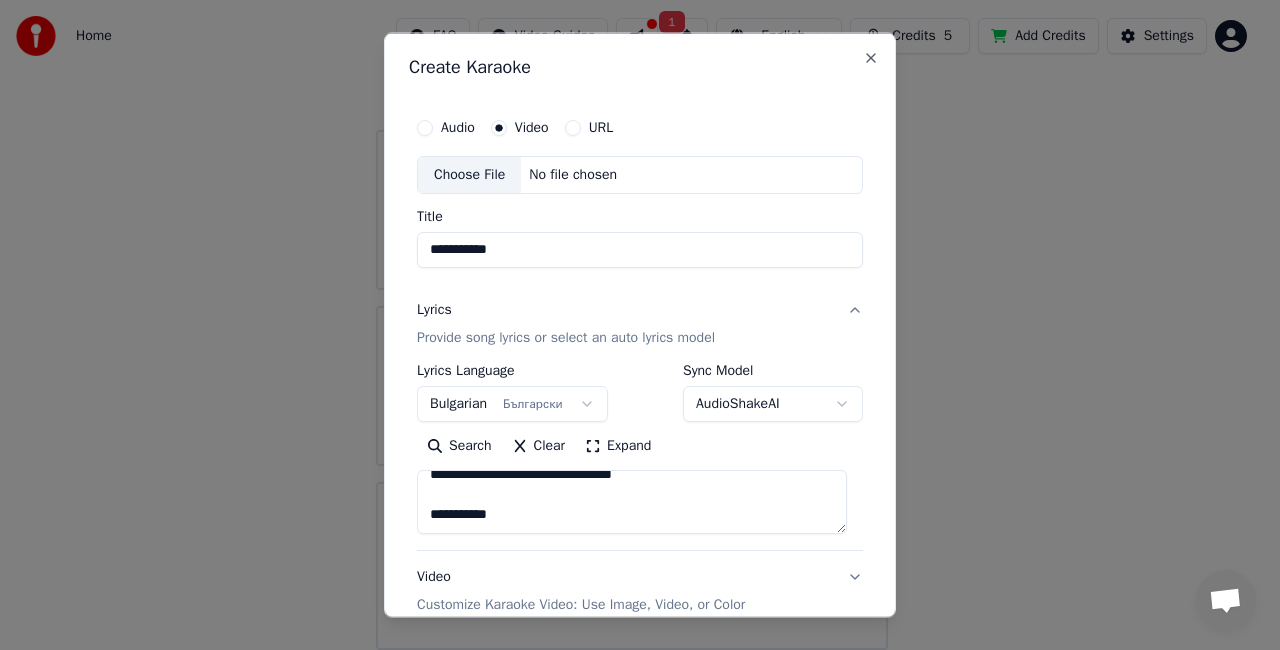 type on "**********" 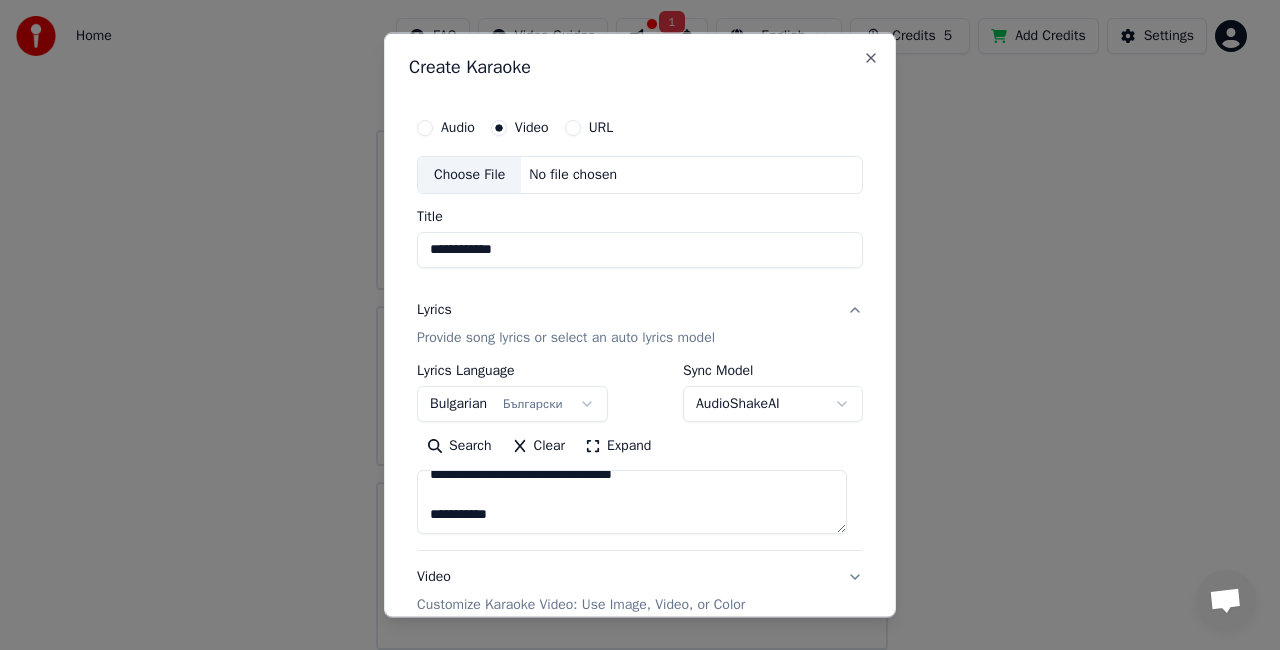 type on "**********" 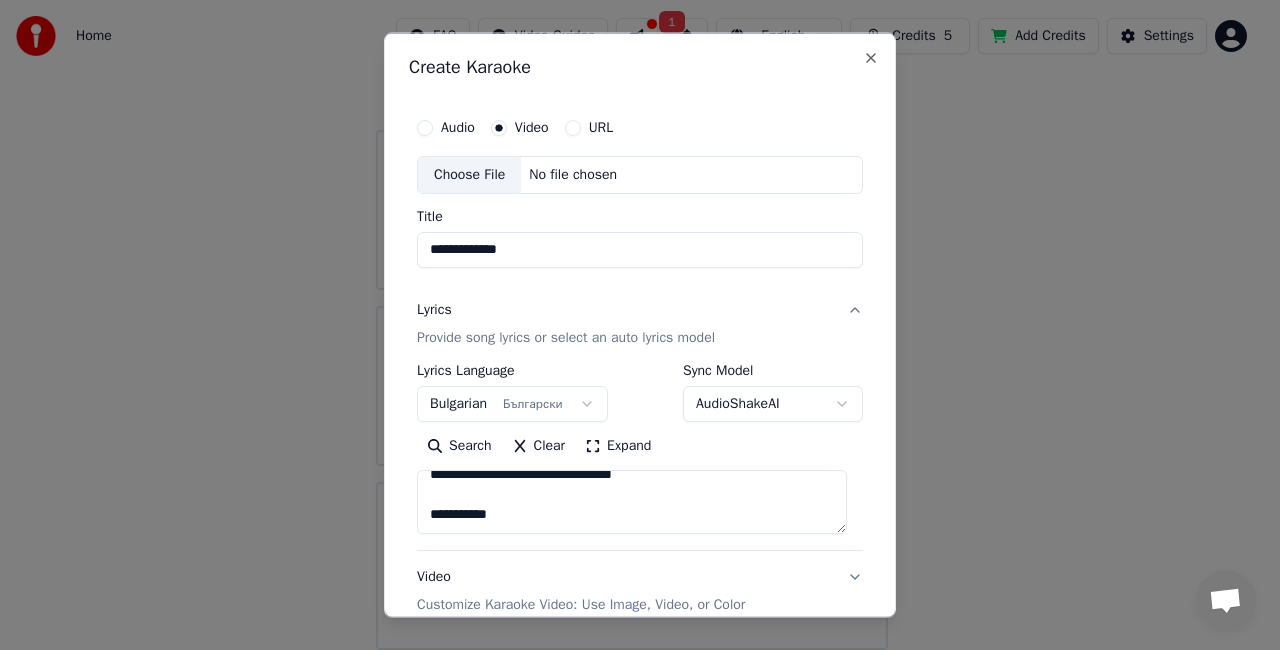 type on "**********" 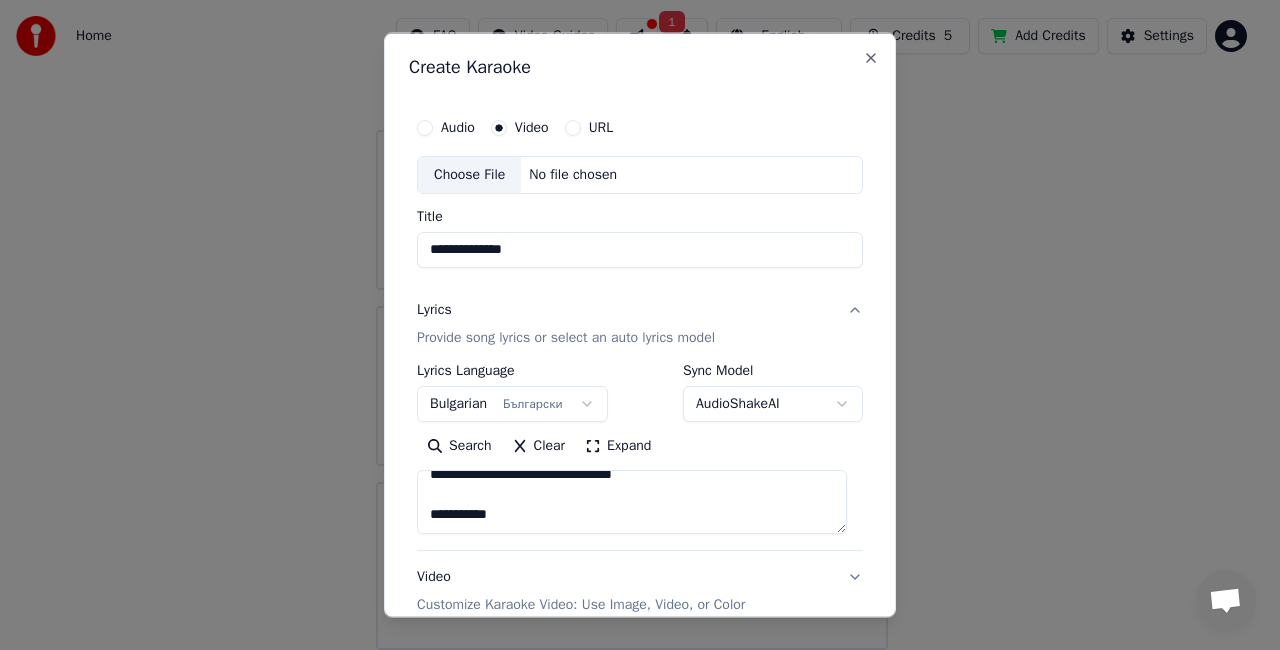 type on "**********" 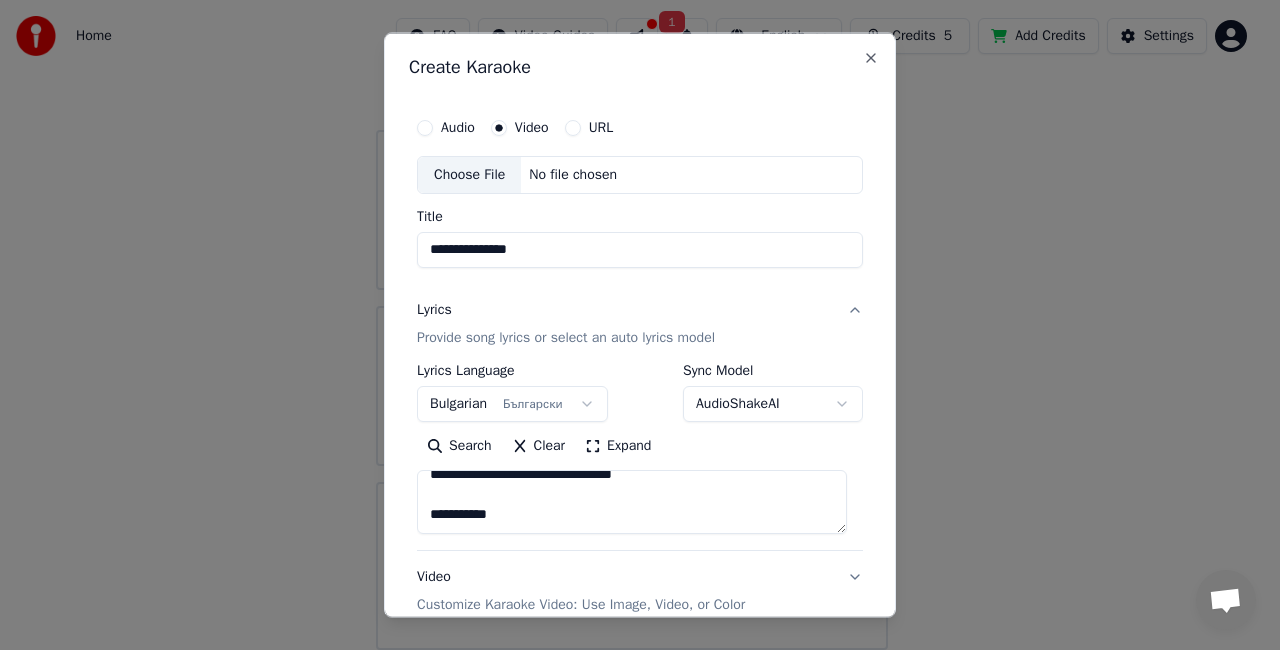 type on "**********" 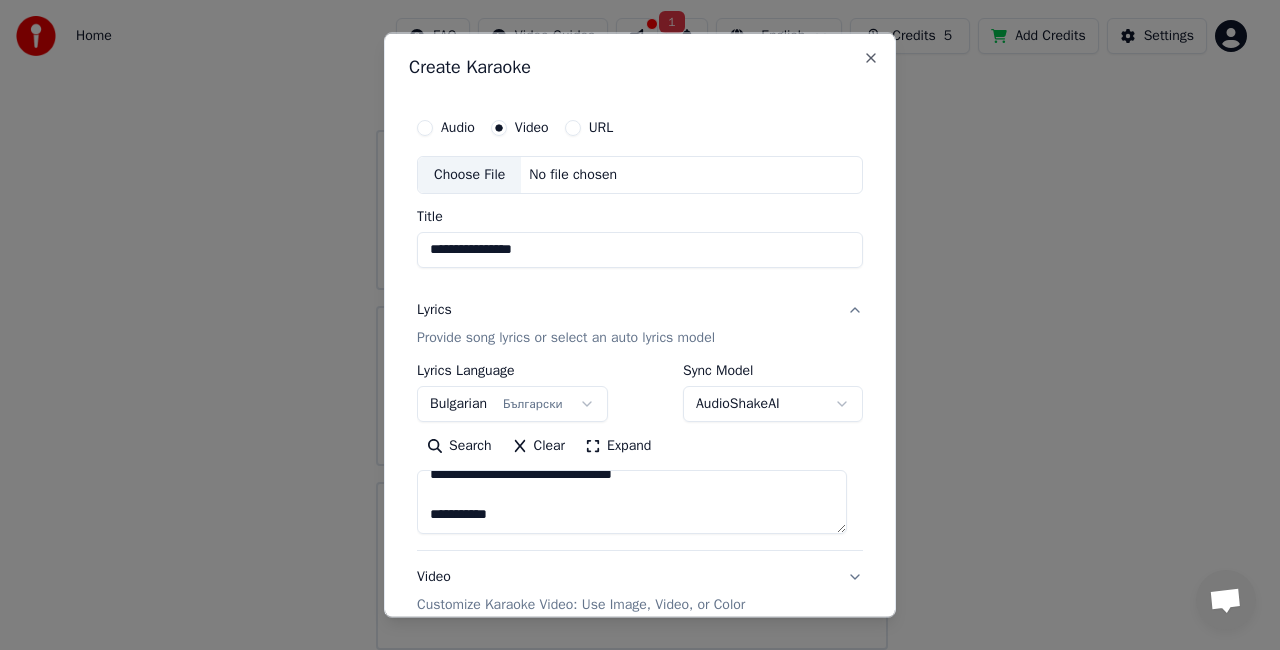 type on "**********" 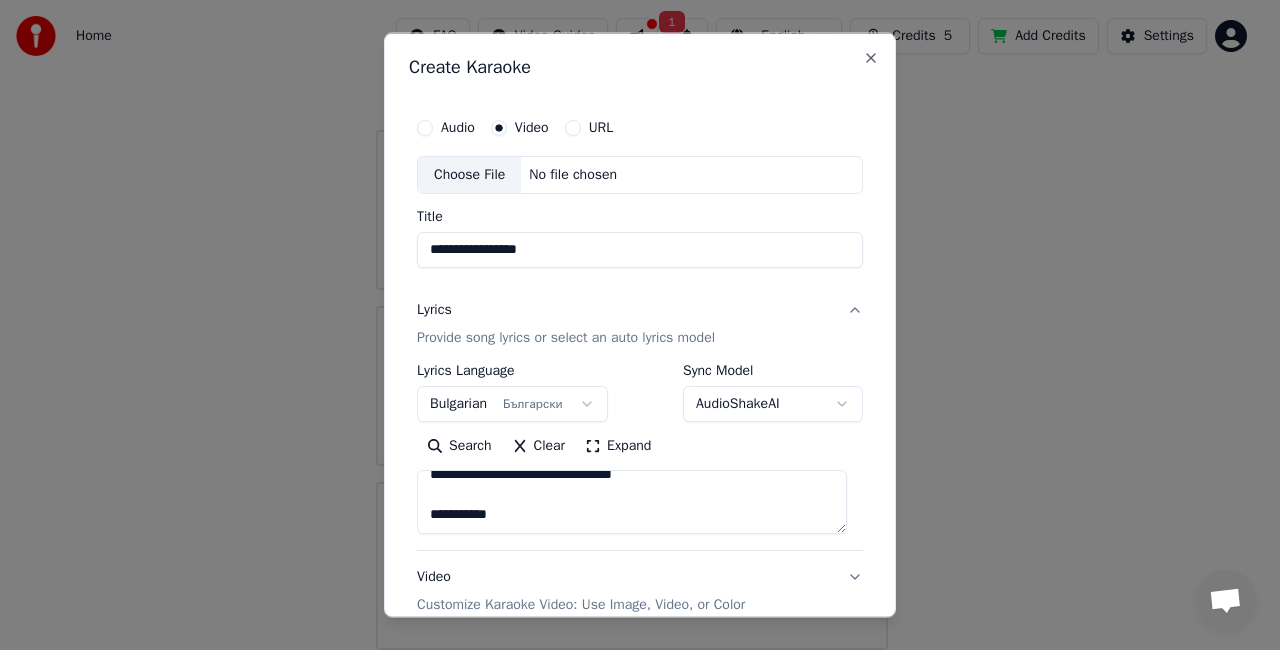type on "**********" 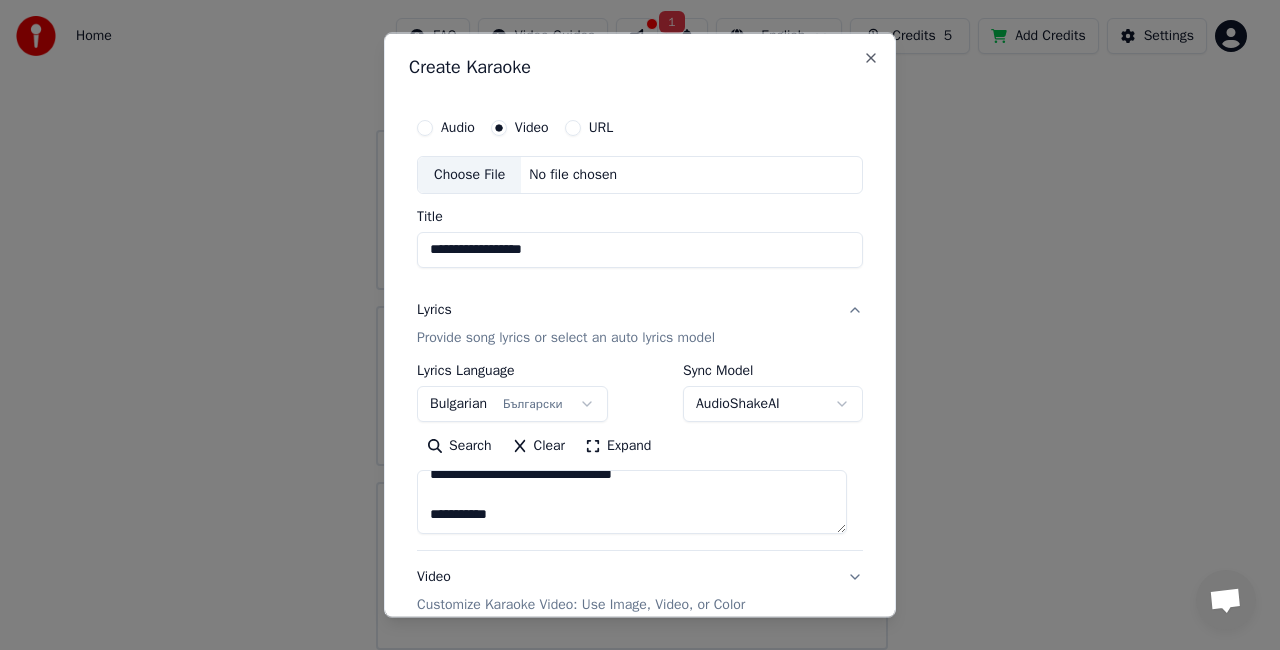 type on "**********" 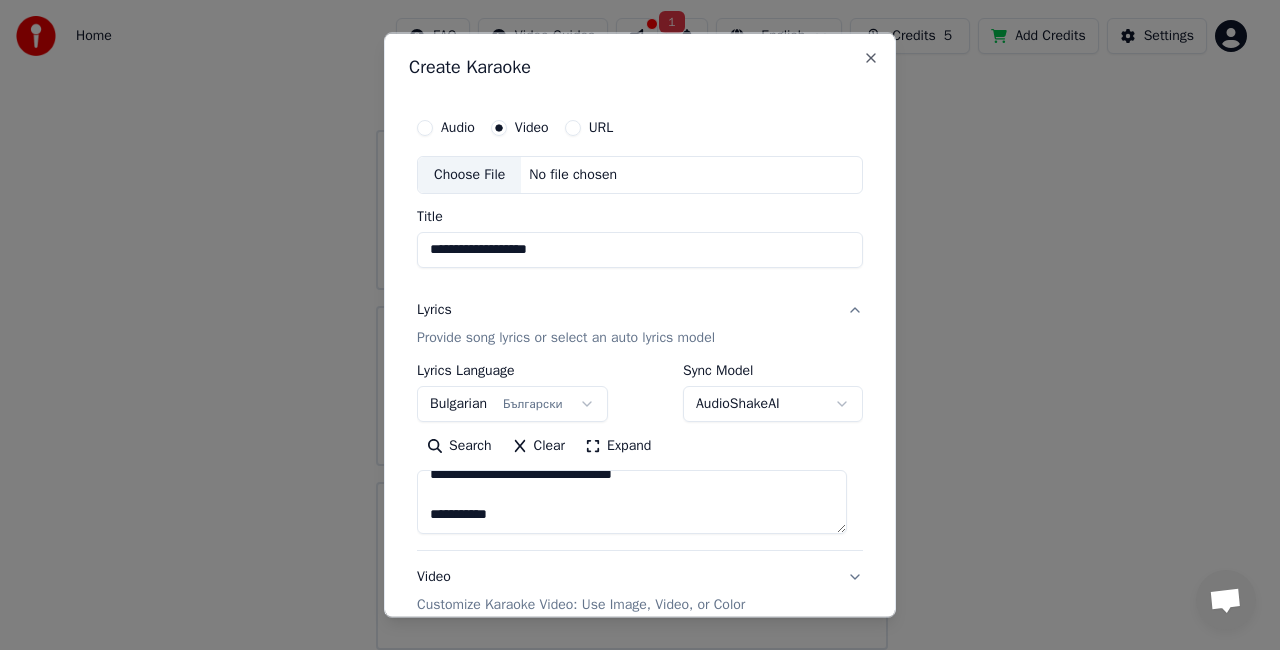 type on "**********" 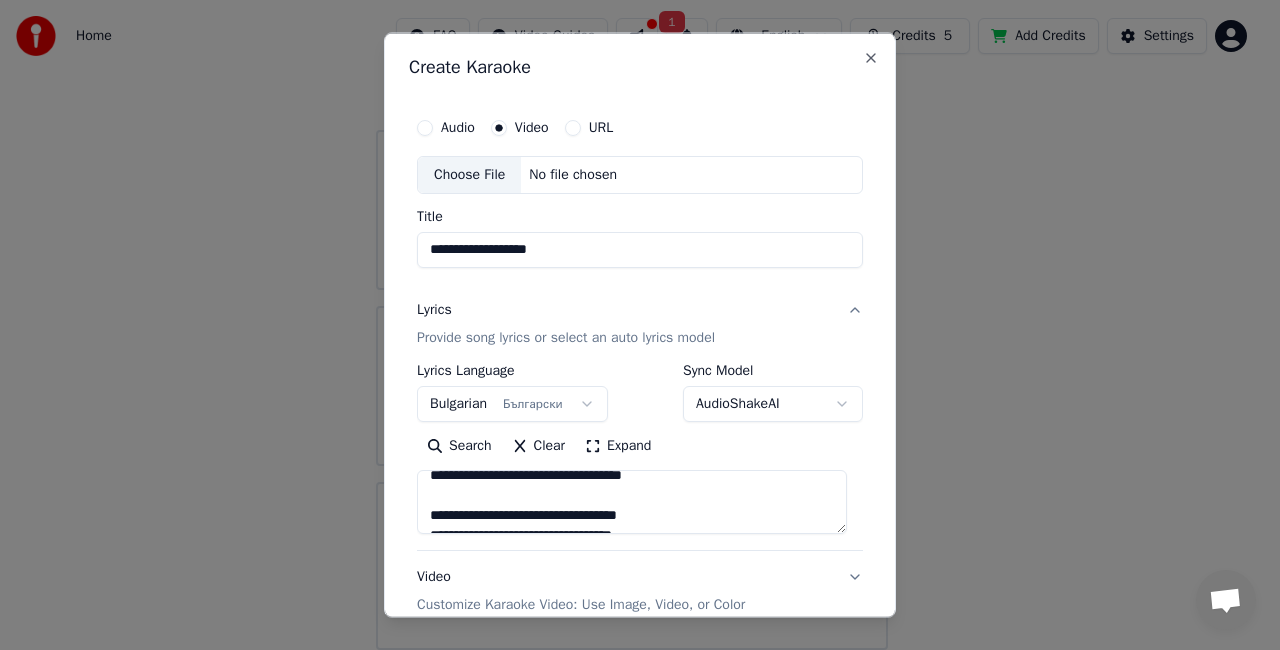 scroll, scrollTop: 0, scrollLeft: 0, axis: both 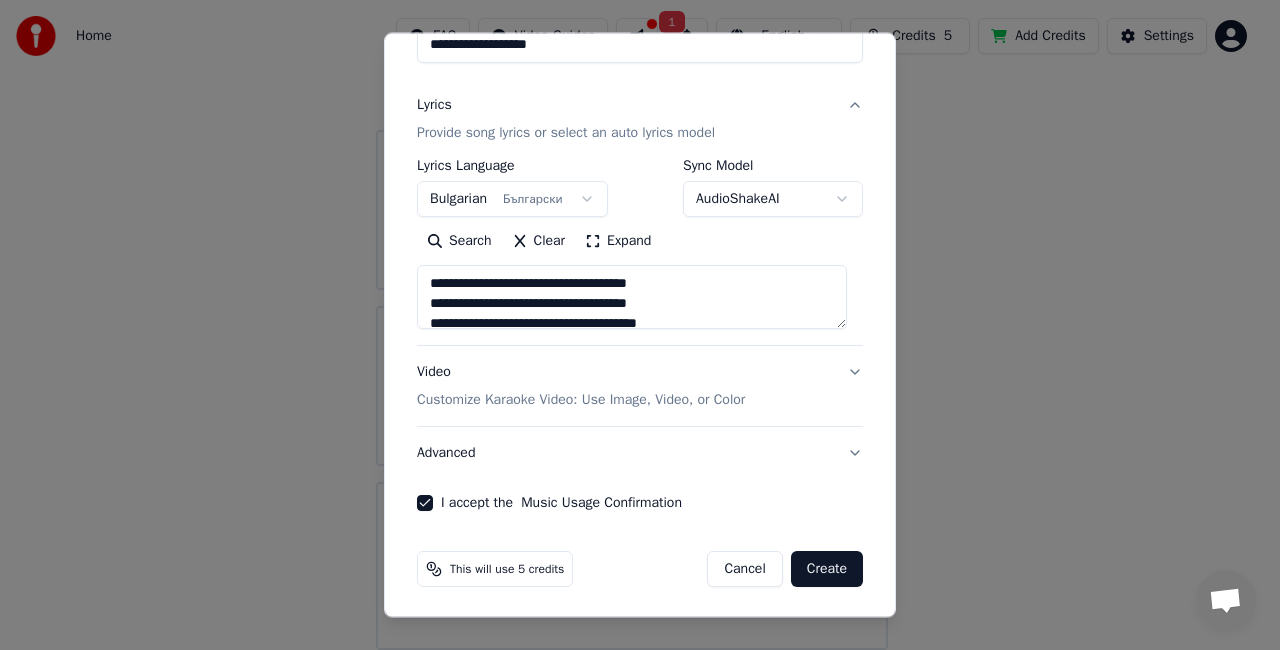 click on "Create" at bounding box center (827, 569) 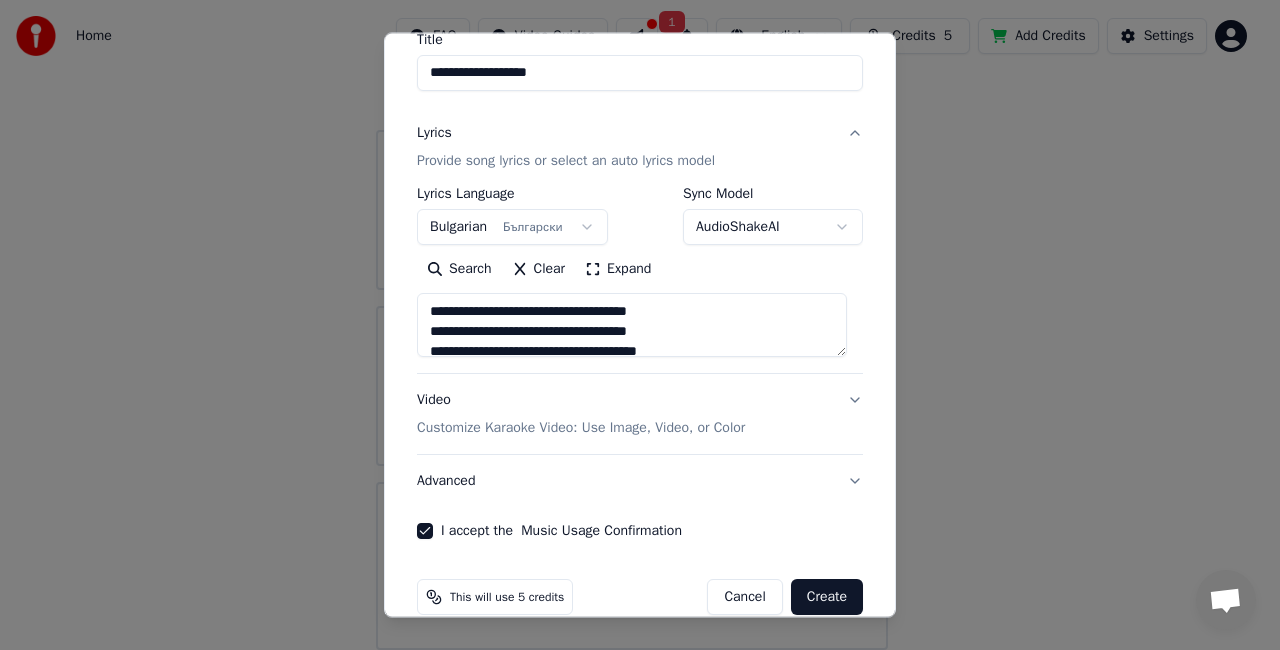 scroll, scrollTop: 232, scrollLeft: 0, axis: vertical 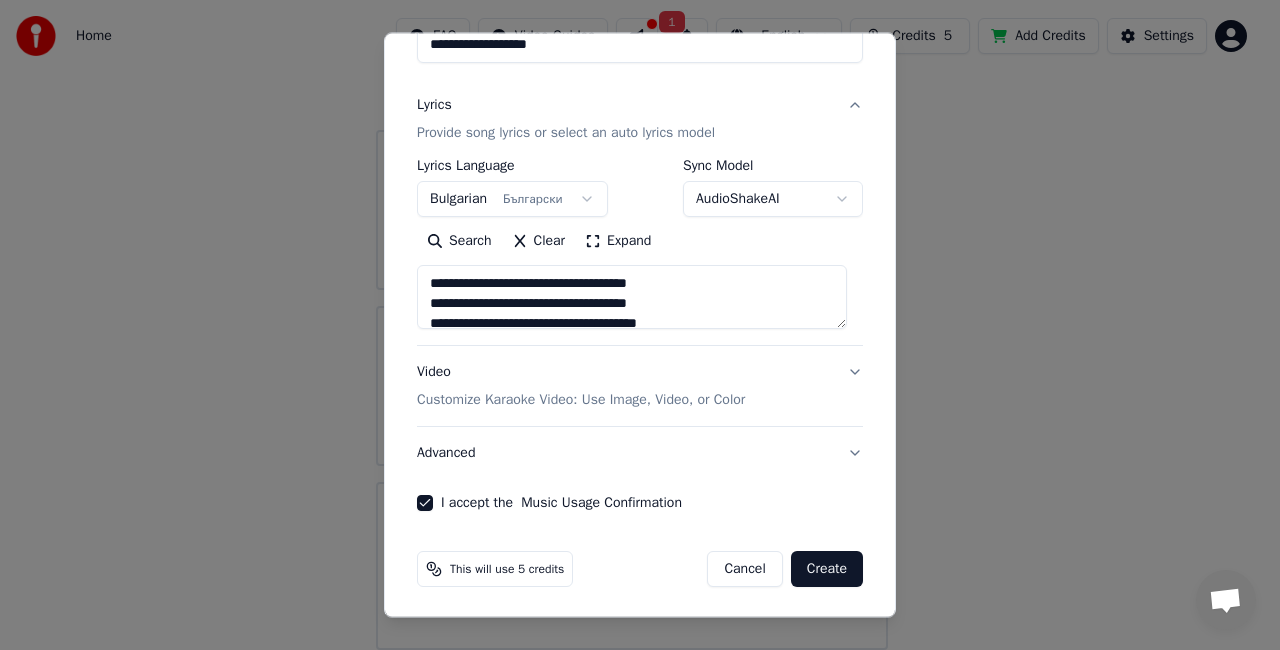 click on "Create" at bounding box center (827, 569) 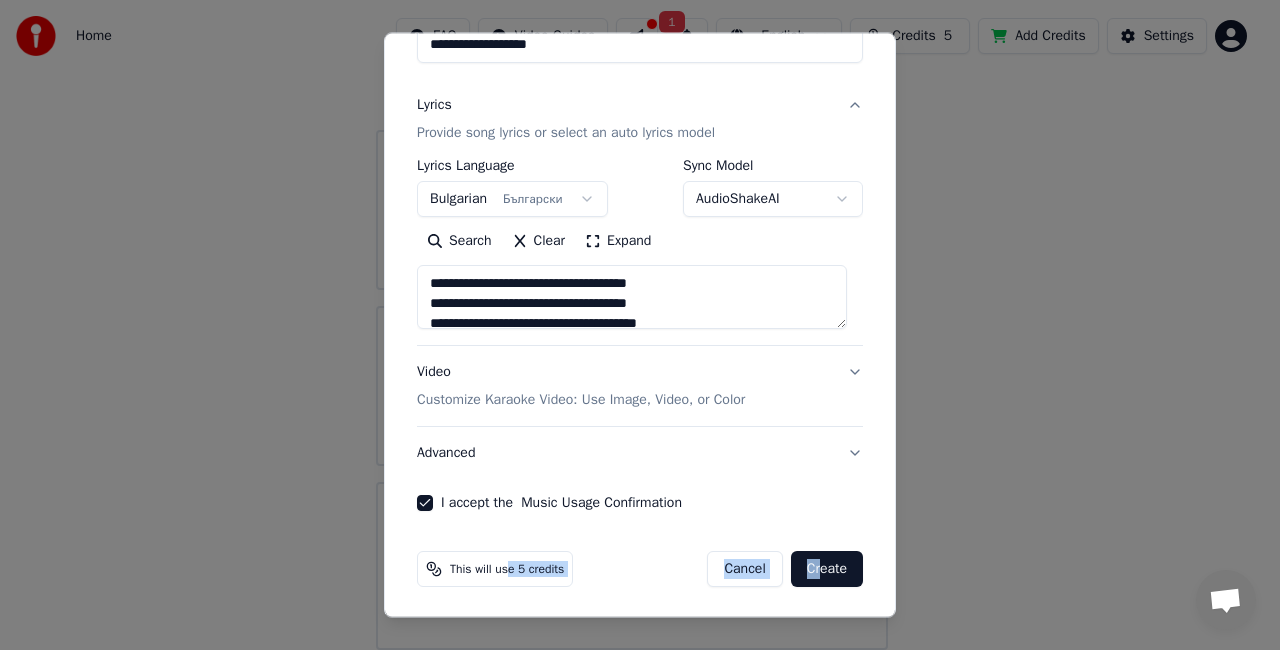 drag, startPoint x: 506, startPoint y: 563, endPoint x: 803, endPoint y: 580, distance: 297.48615 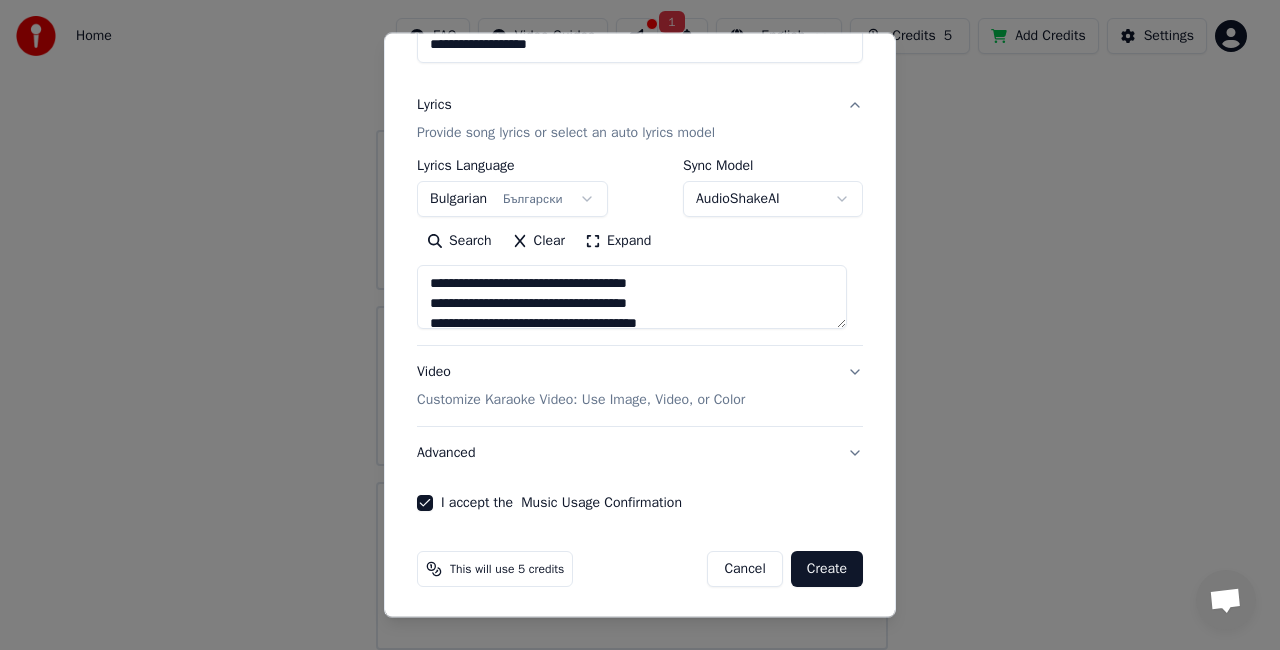 click on "Create" at bounding box center [827, 569] 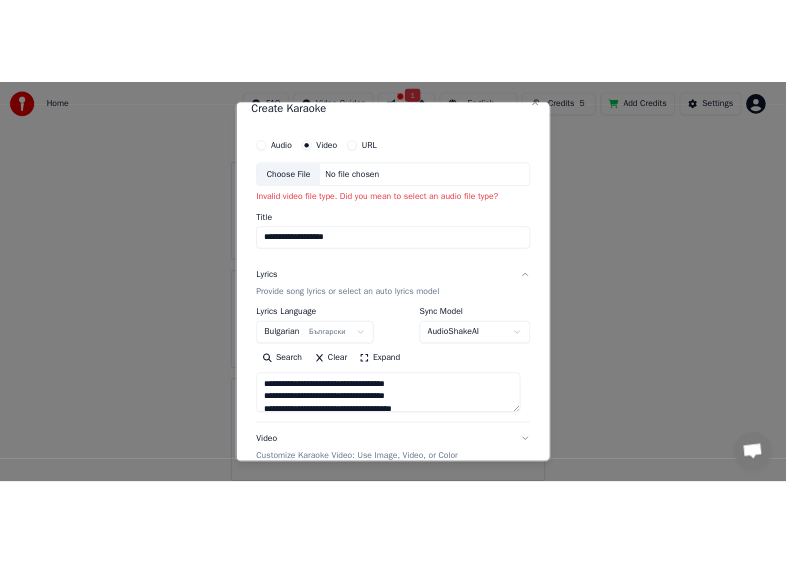 scroll, scrollTop: 24, scrollLeft: 0, axis: vertical 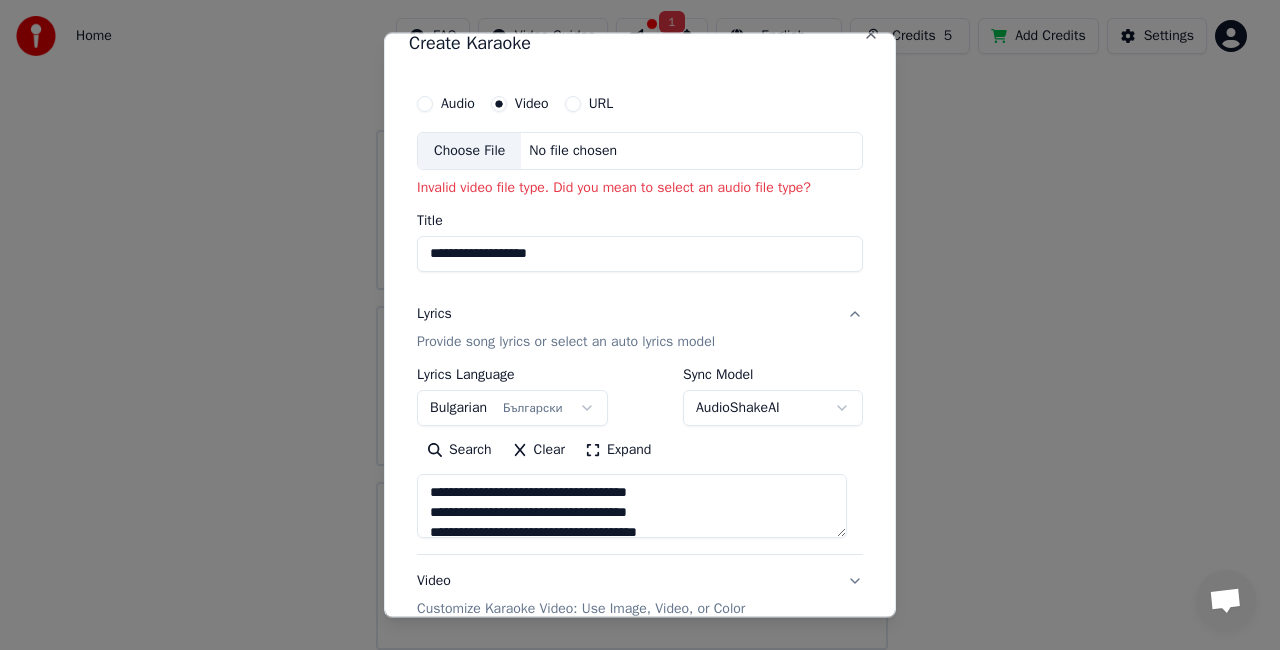click on "Choose File" at bounding box center [469, 151] 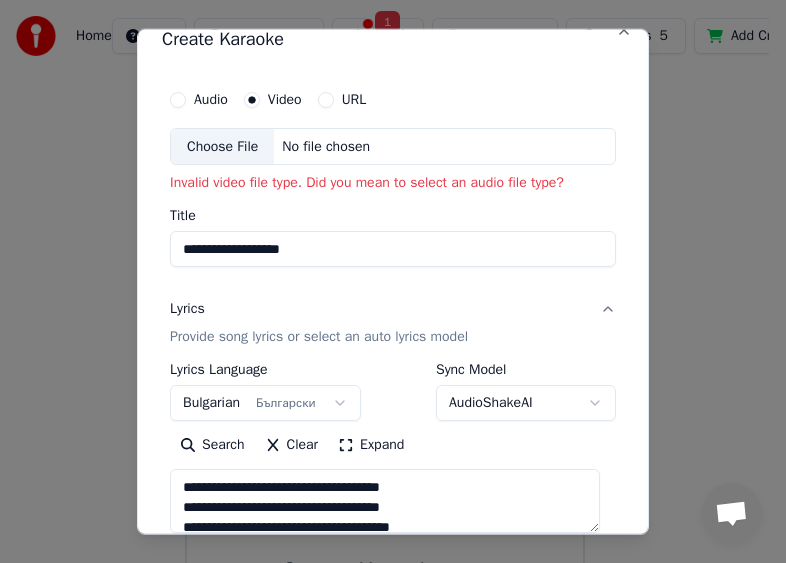click on "Audio" at bounding box center (178, 99) 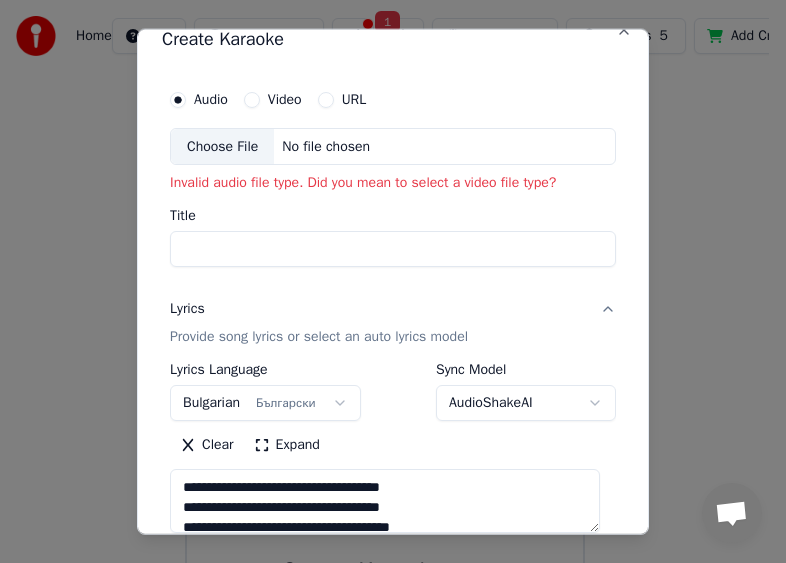 click on "Choose File" at bounding box center [222, 146] 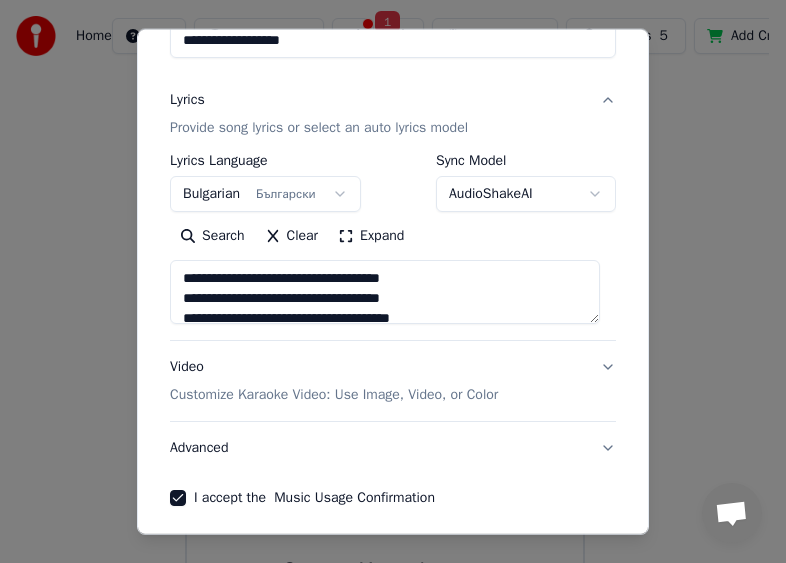 scroll, scrollTop: 282, scrollLeft: 0, axis: vertical 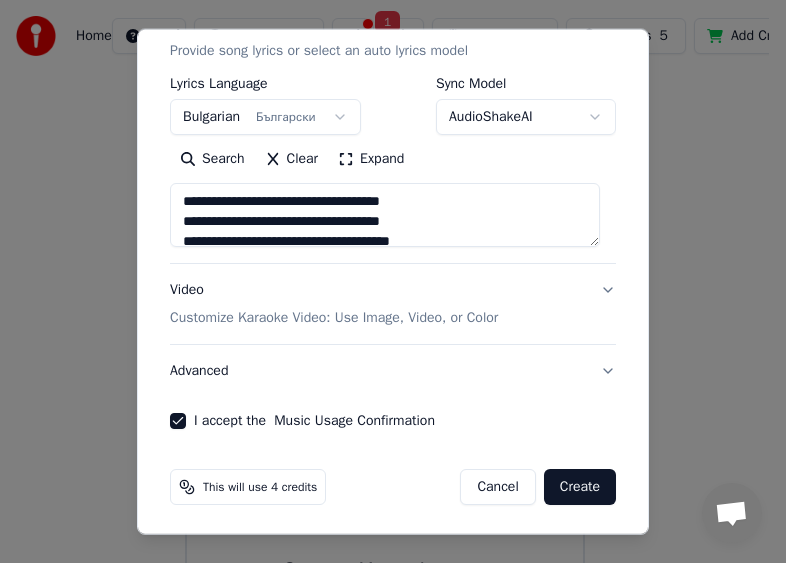 click on "Create" at bounding box center [580, 487] 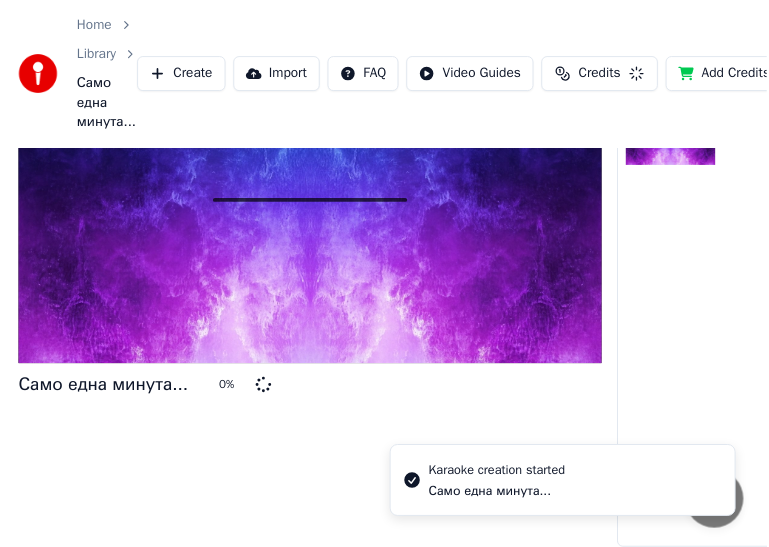 scroll, scrollTop: 115, scrollLeft: 0, axis: vertical 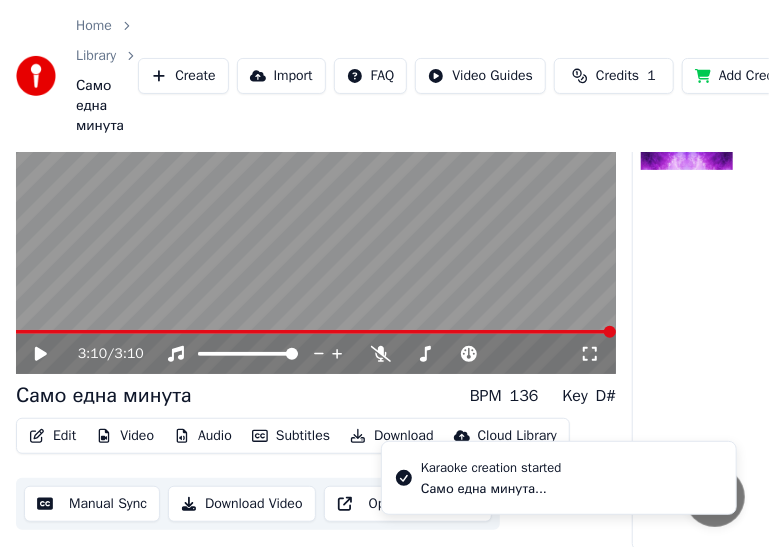 click 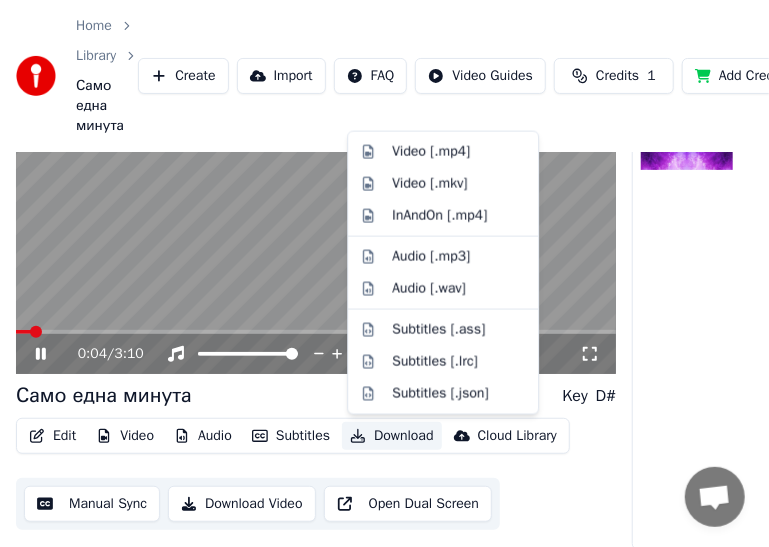 click 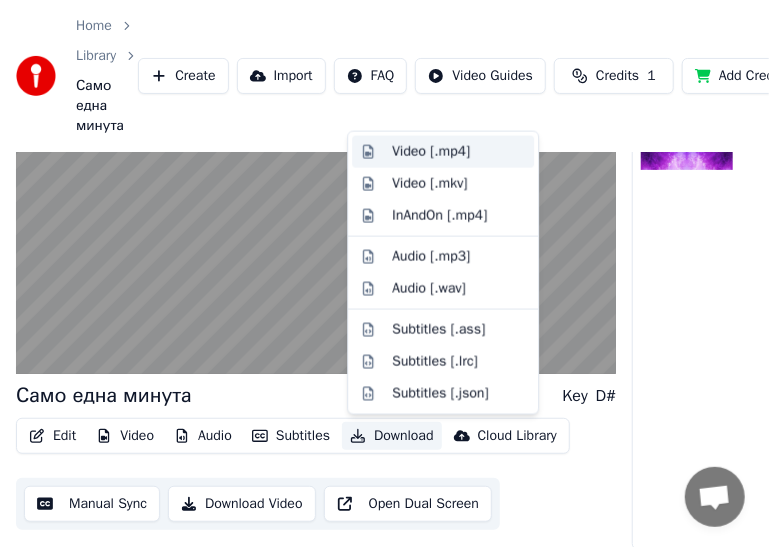 click on "Video [.mp4]" at bounding box center (431, 152) 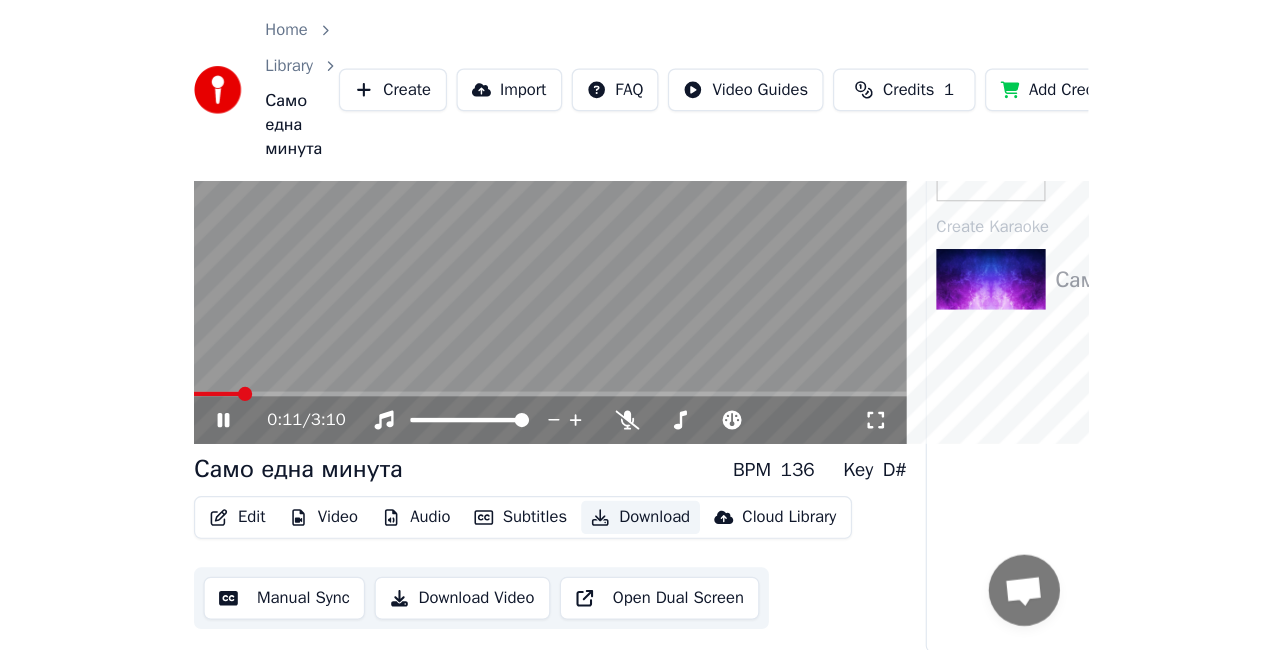 scroll, scrollTop: 22, scrollLeft: 0, axis: vertical 